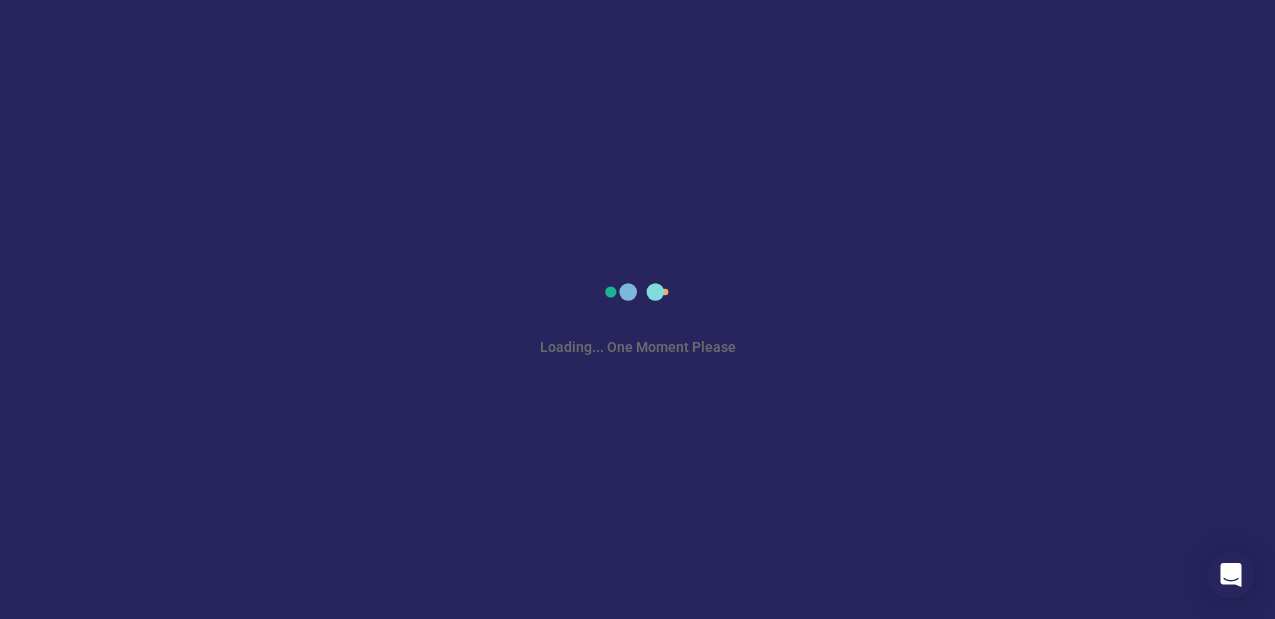scroll, scrollTop: 0, scrollLeft: 0, axis: both 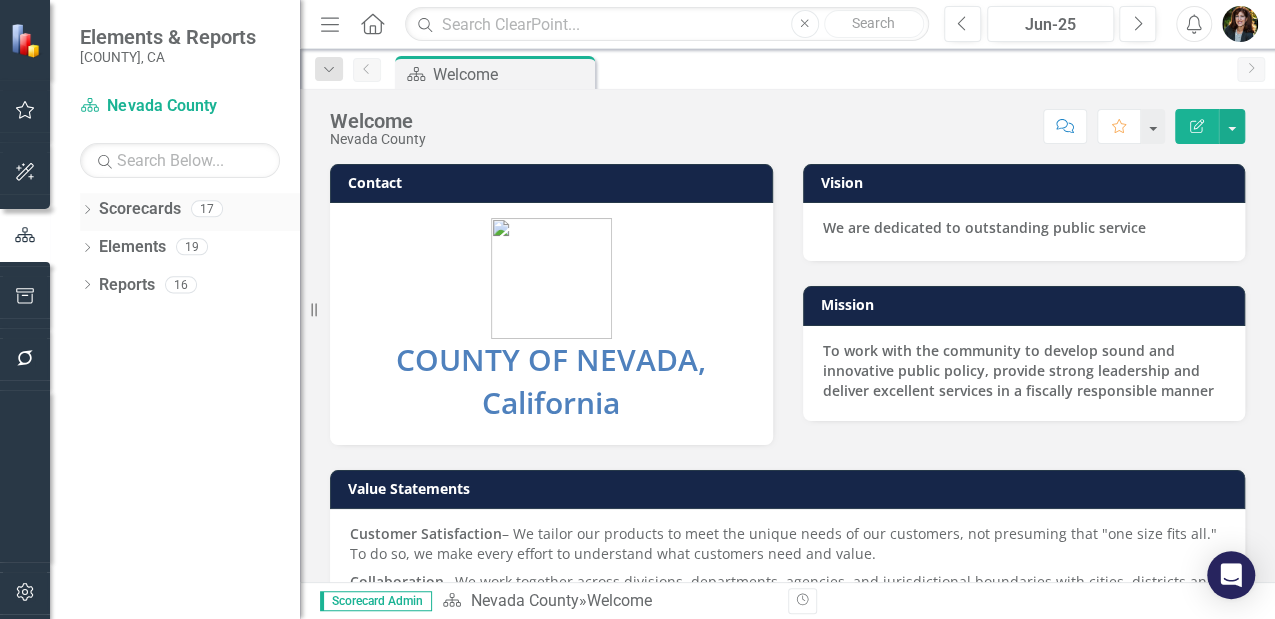click on "Scorecards" at bounding box center (140, 209) 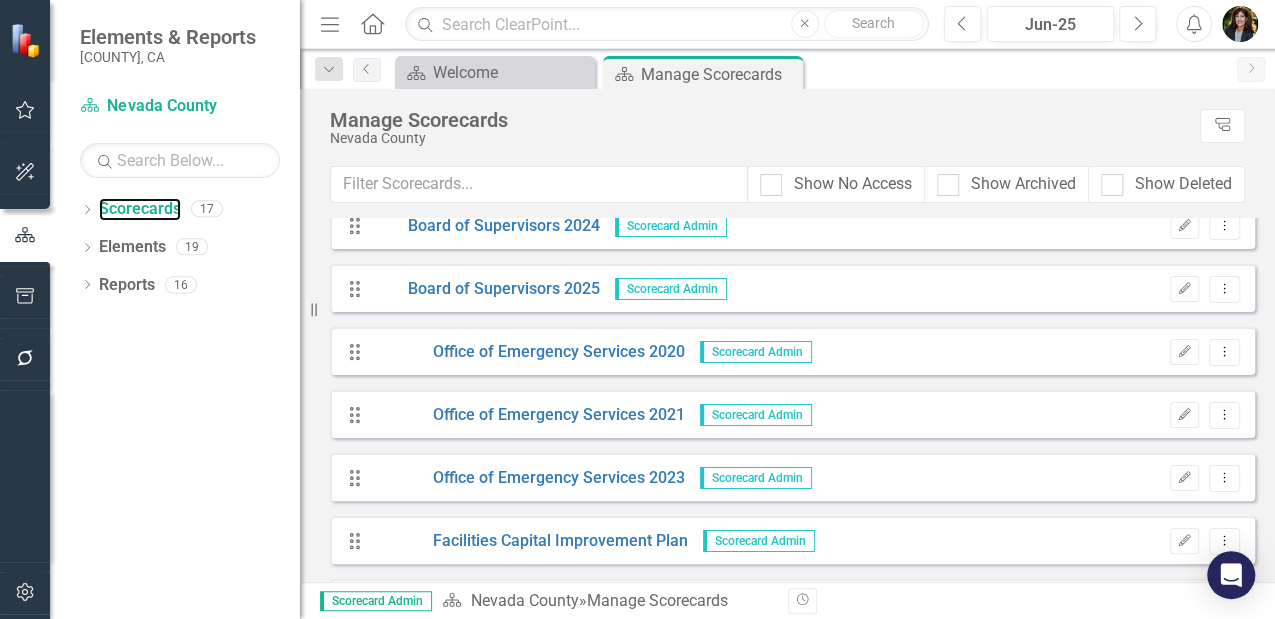 scroll, scrollTop: 200, scrollLeft: 0, axis: vertical 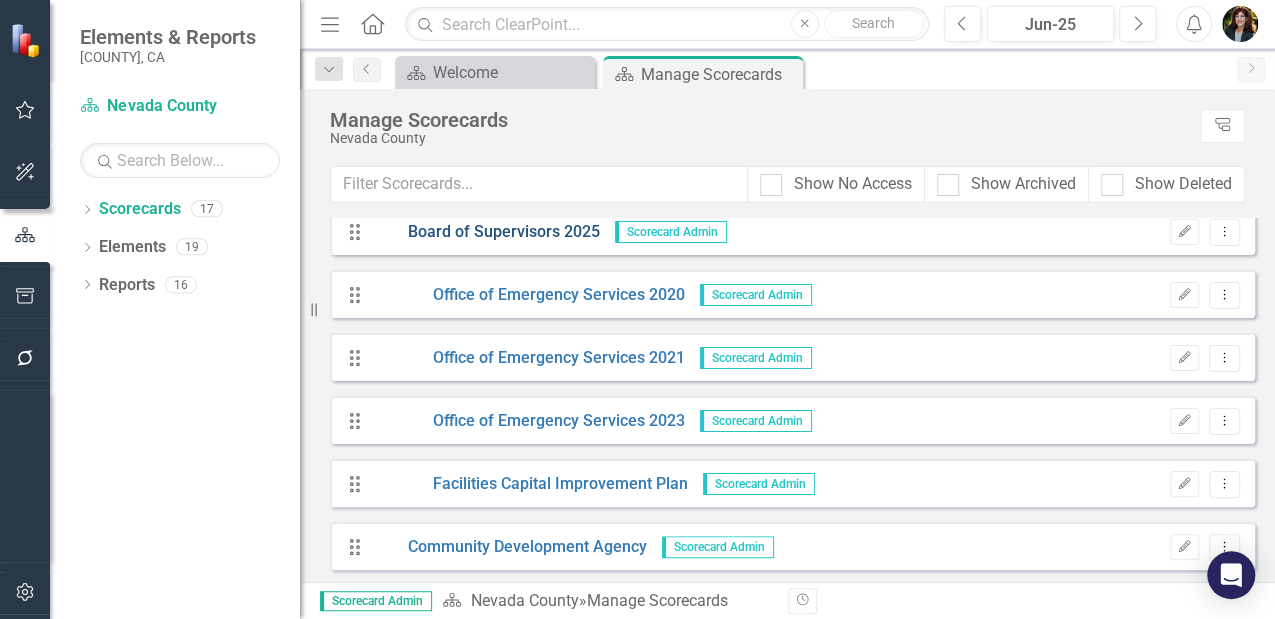 click on "Board of Supervisors 2025" at bounding box center (486, 232) 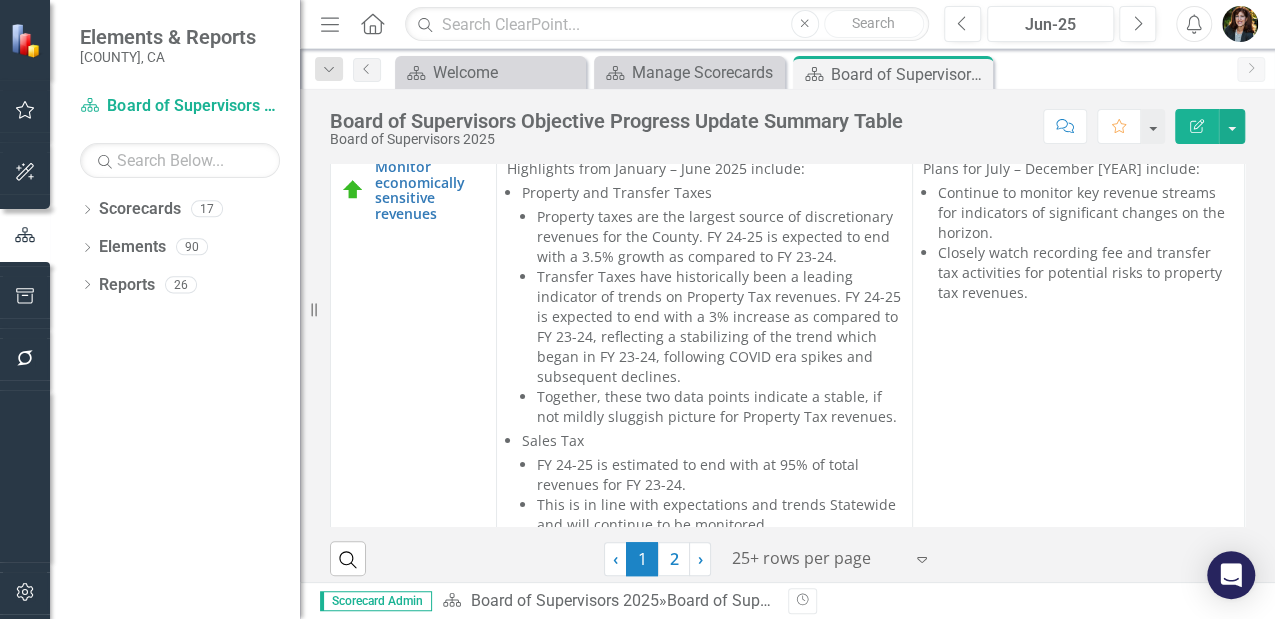 scroll, scrollTop: 496, scrollLeft: 0, axis: vertical 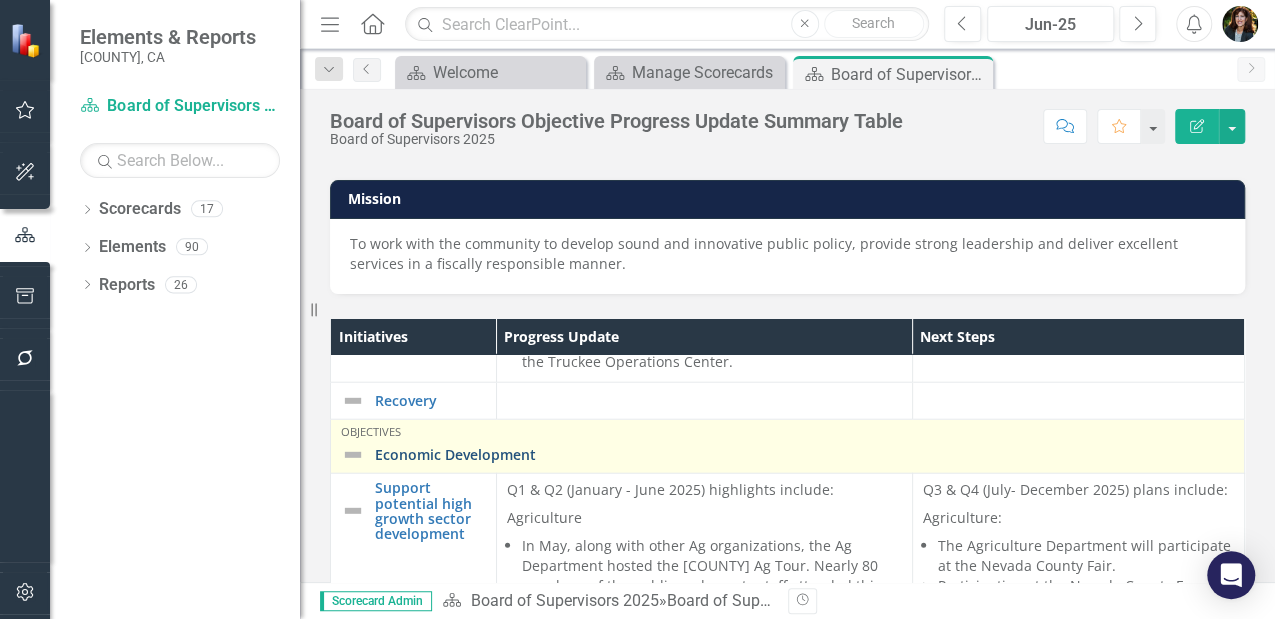 click on "Economic Development" at bounding box center [804, 454] 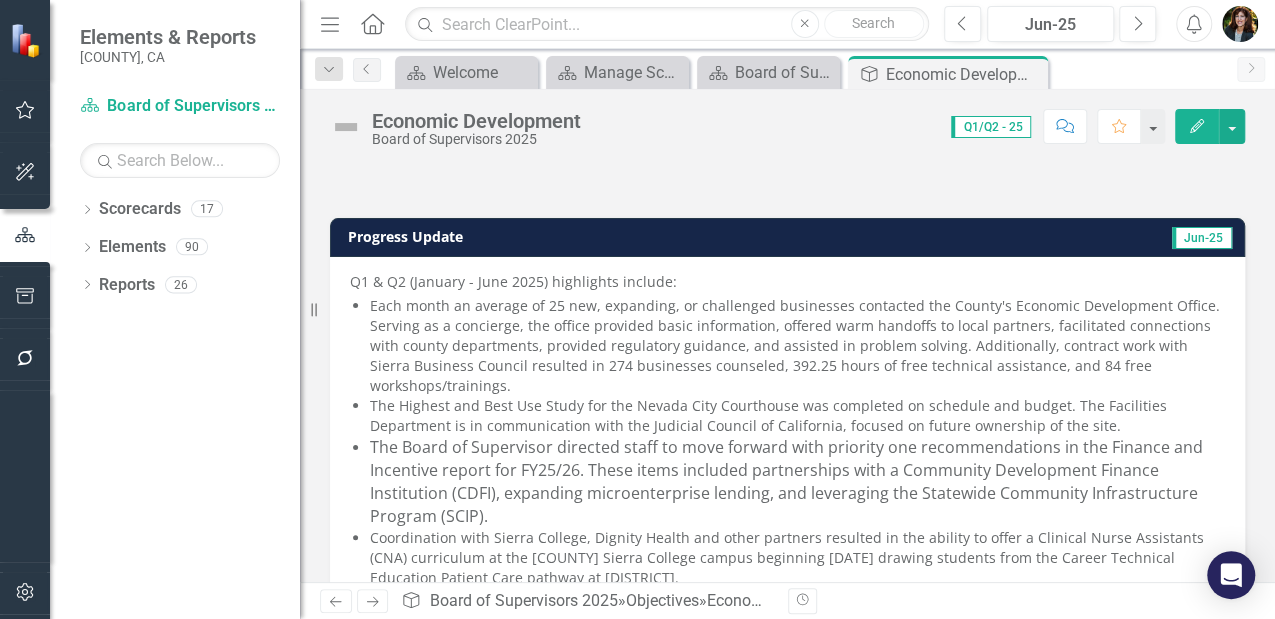 scroll, scrollTop: 266, scrollLeft: 0, axis: vertical 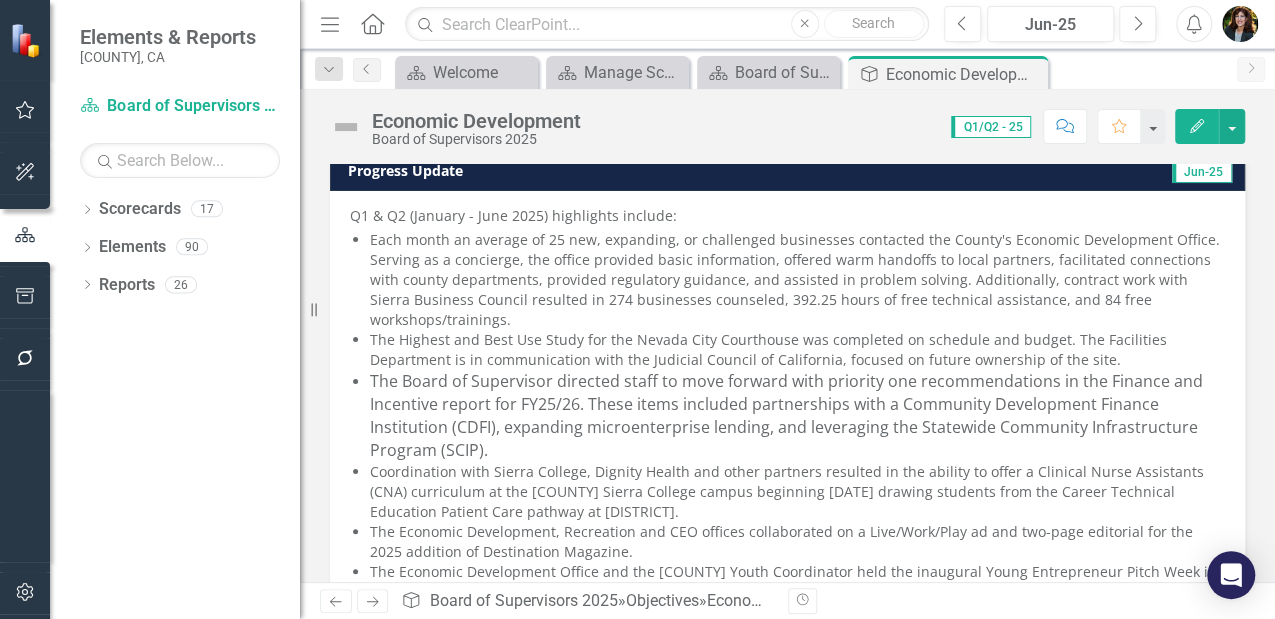 click on "Each month an average of 25 new, expanding, or challenged businesses contacted the County's Economic Development Office. Serving as a concierge, the office provided basic information, offered warm handoffs to local partners, facilitated connections with county departments, provided regulatory guidance, and assisted in problem solving. Additionally, contract work with Sierra Business Council resulted in 274 businesses counseled, 392.25 hours of free technical assistance, and 84 free workshops/trainings." at bounding box center [797, 280] 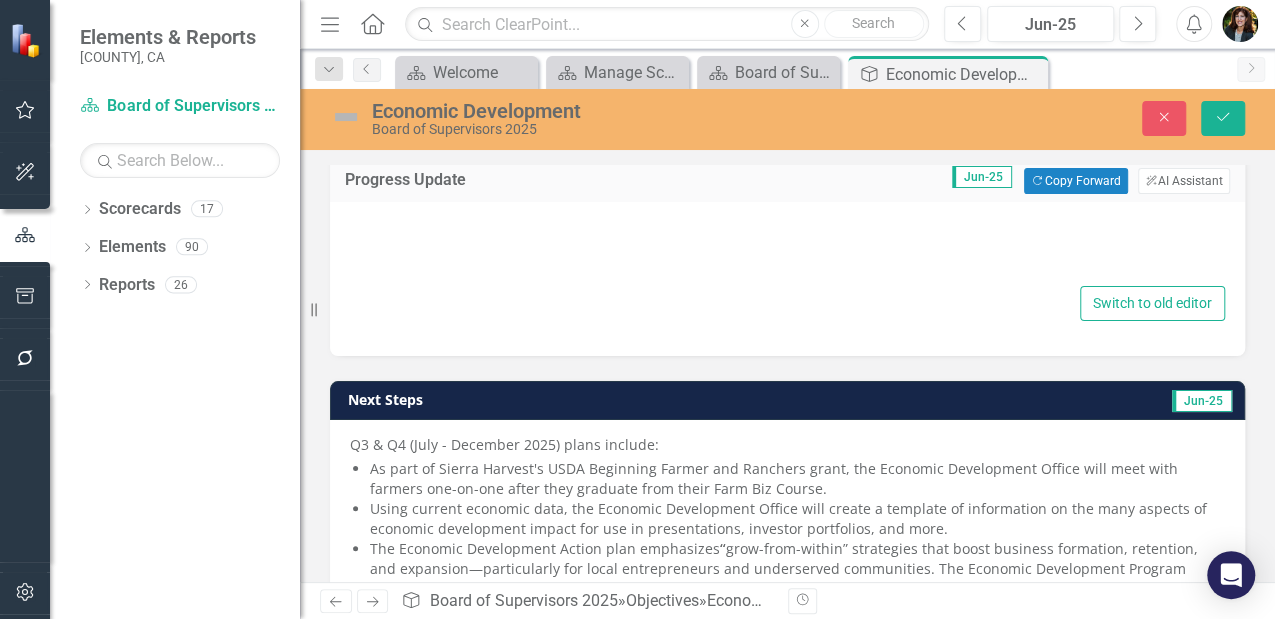 type on "<p>Q1 &amp; Q2 (January - June [YEAR]) highlights include:</p>
<ul type="disc">
<li>Each month an average of 25 new, expanding, or challenged businesses contacted the [COUNTY]'s Economic Development Office. Serving as a concierge, the office provided basic information, offered warm handoffs to local partners, facilitated connections with county departments, provided regulatory guidance, and assisted in problem solving. Additionally, contract work with Sierra Business Council resulted in 274 businesses counseled, 392.25 hours of free technical assistance, and 84 free workshops/trainings.</li>
<li>The Highest and Best Use Study for the Nevada City Courthouse was completed on schedule and budget. The Facilities Department is in communication with the Judicial Council of California, focused on future ownership of the site.</li>
<li><span style="font-size: 1rem;">The Board of Supervisor directed staff to move forward with priority one recommendations in the Finance and Incentive report for FY25/26. These items incl..." 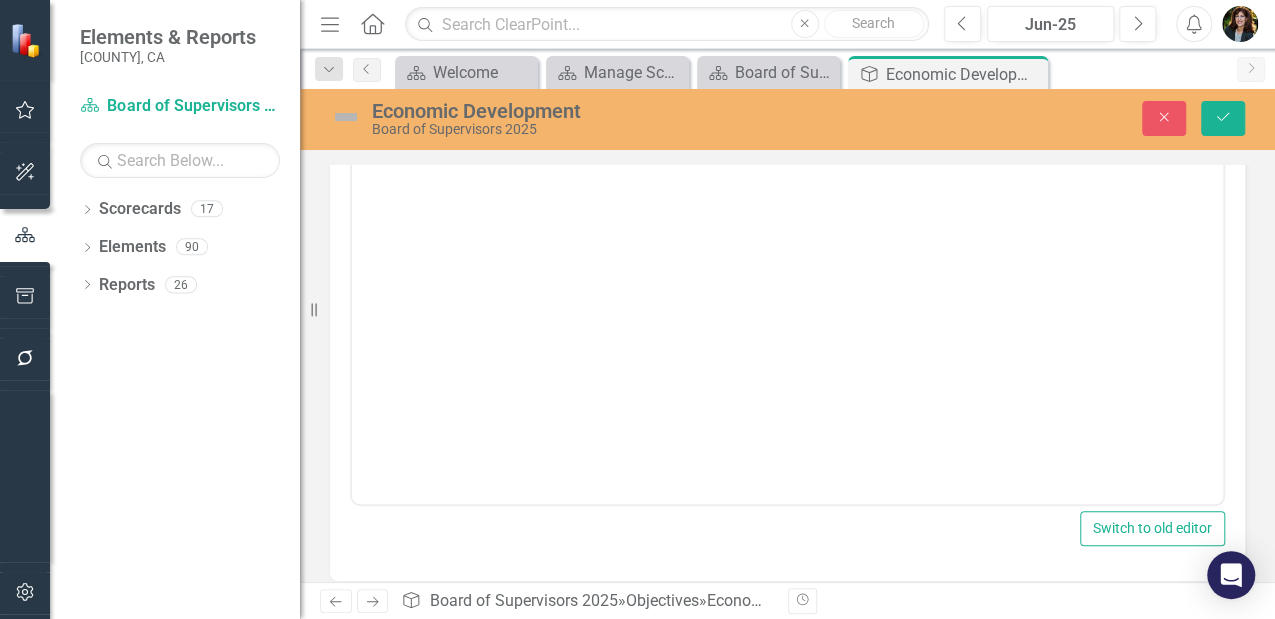 scroll, scrollTop: 438, scrollLeft: 0, axis: vertical 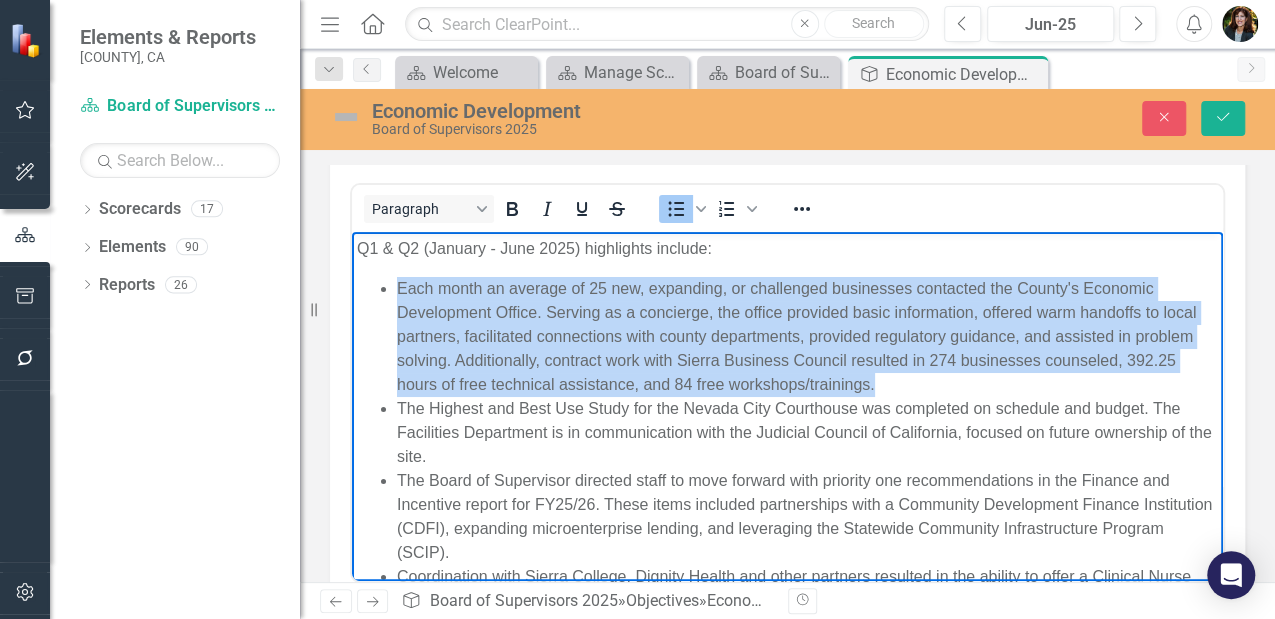 drag, startPoint x: 942, startPoint y: 386, endPoint x: 383, endPoint y: 289, distance: 567.3535 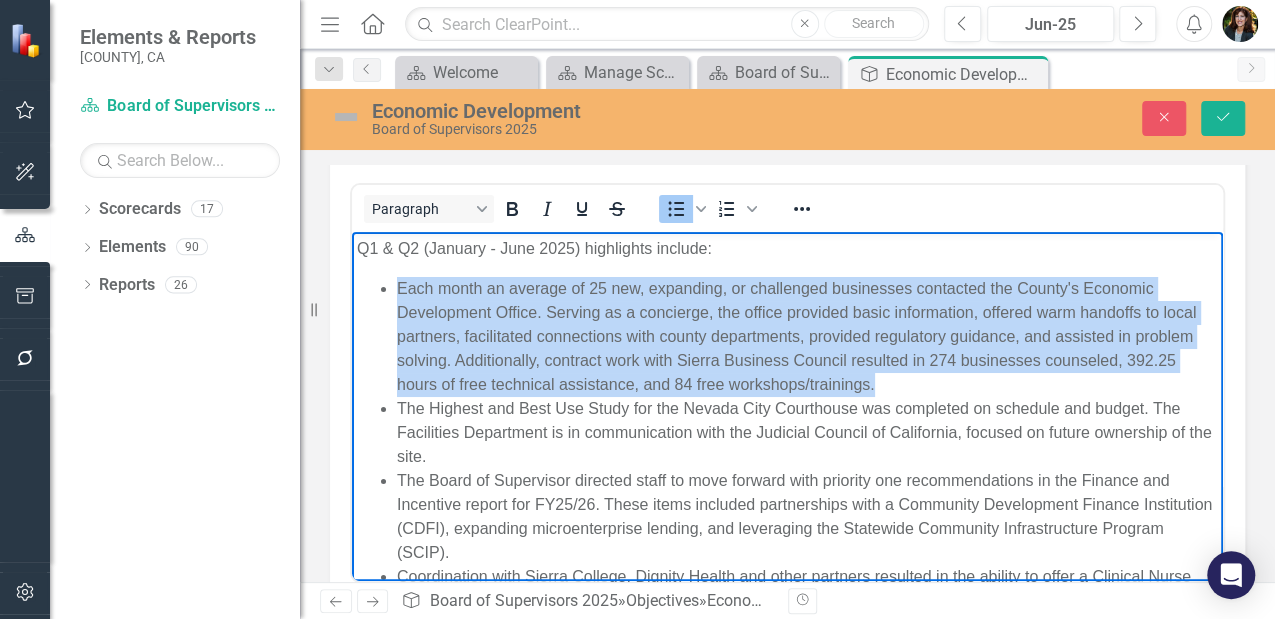 click on "Each month an average of 25 new, expanding, or challenged businesses contacted the County's Economic Development Office. Serving as a concierge, the office provided basic information, offered warm handoffs to local partners, facilitated connections with county departments, provided regulatory guidance, and assisted in problem solving. Additionally, contract work with Sierra Business Council resulted in 274 businesses counseled, 392.25 hours of free technical assistance, and 84 free workshops/trainings." at bounding box center [807, 337] 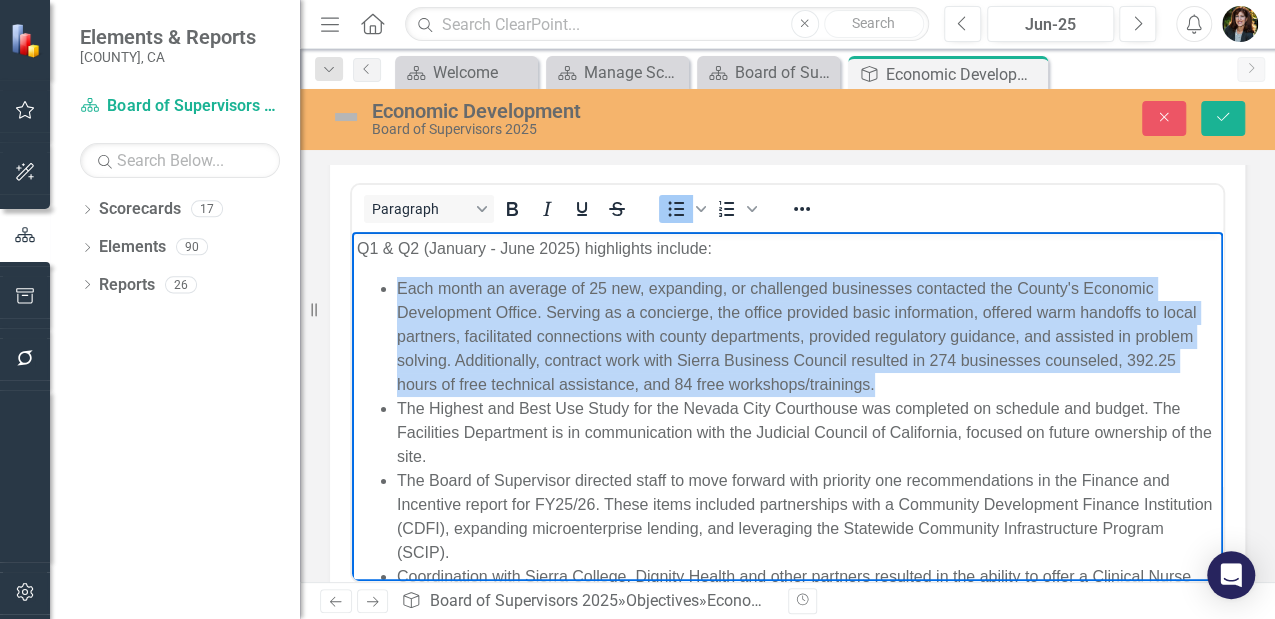 copy on "Each month an average of 25 new, expanding, or challenged businesses contacted the County's Economic Development Office. Serving as a concierge, the office provided basic information, offered warm handoffs to local partners, facilitated connections with county departments, provided regulatory guidance, and assisted in problem solving. Additionally, contract work with Sierra Business Council resulted in 274 businesses counseled, 392.25 hours of free technical assistance, and 84 free workshops/trainings." 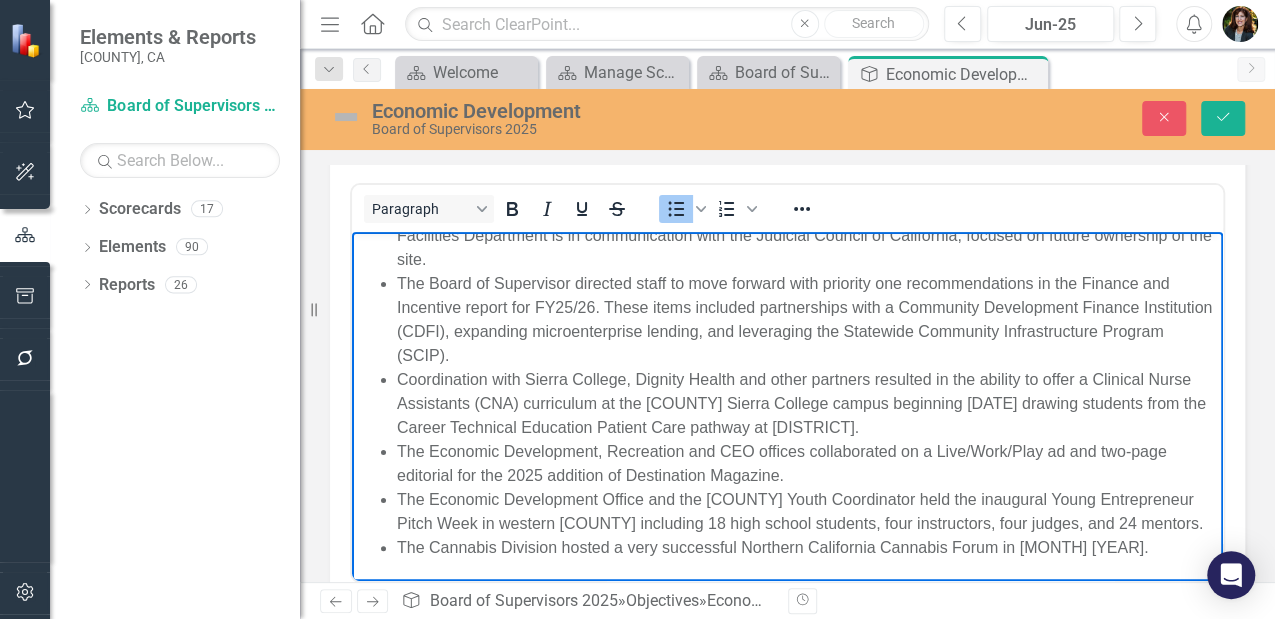 scroll, scrollTop: 220, scrollLeft: 0, axis: vertical 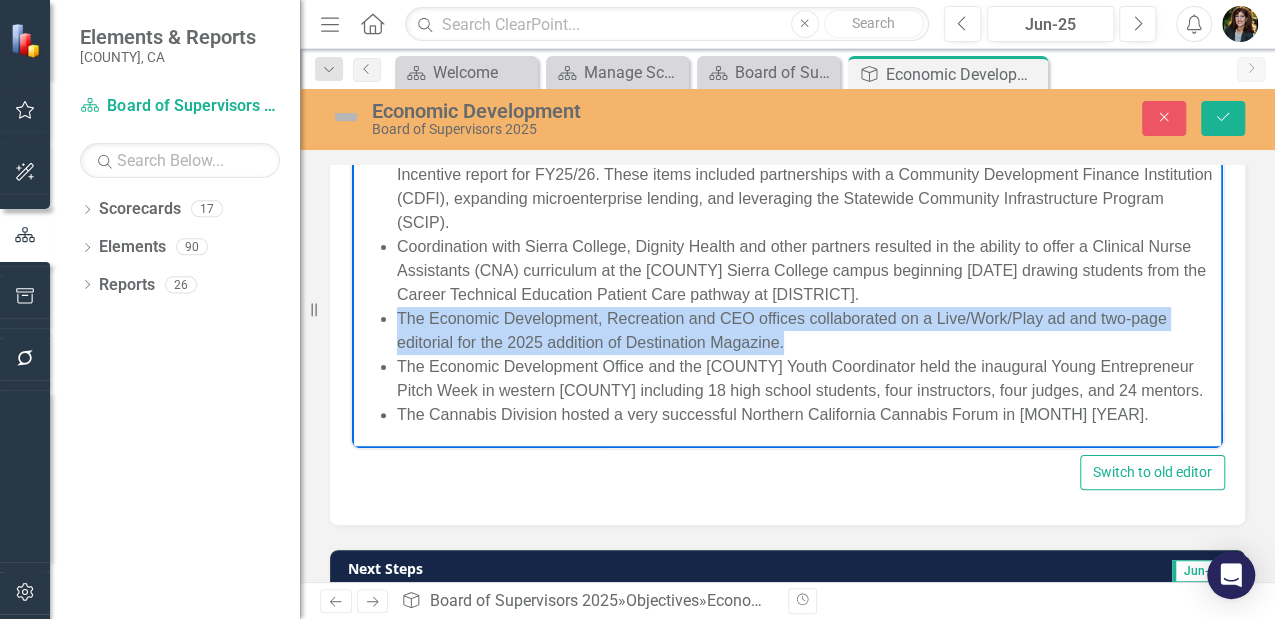drag, startPoint x: 806, startPoint y: 321, endPoint x: 399, endPoint y: 294, distance: 407.8946 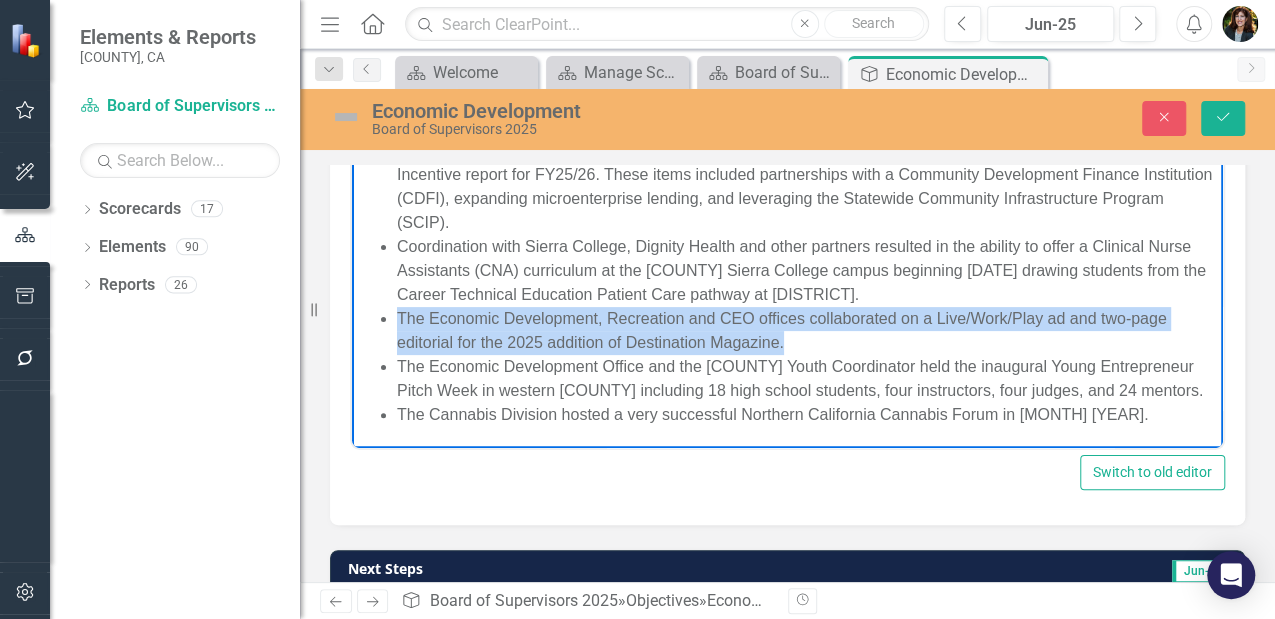 click on "The Economic Development, Recreation and CEO offices collaborated on a Live/Work/Play ad and two-page editorial for the 2025 addition of Destination Magazine." at bounding box center (807, 331) 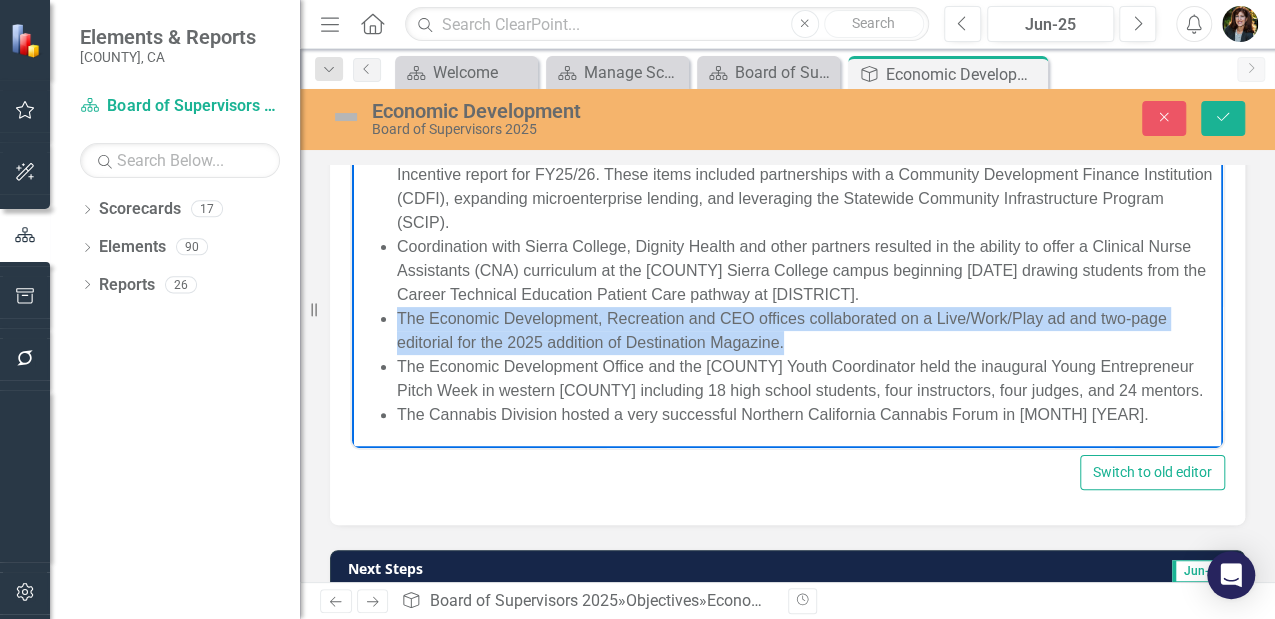 copy on "The Economic Development, Recreation and CEO offices collaborated on a Live/Work/Play ad and two-page editorial for the 2025 addition of Destination Magazine." 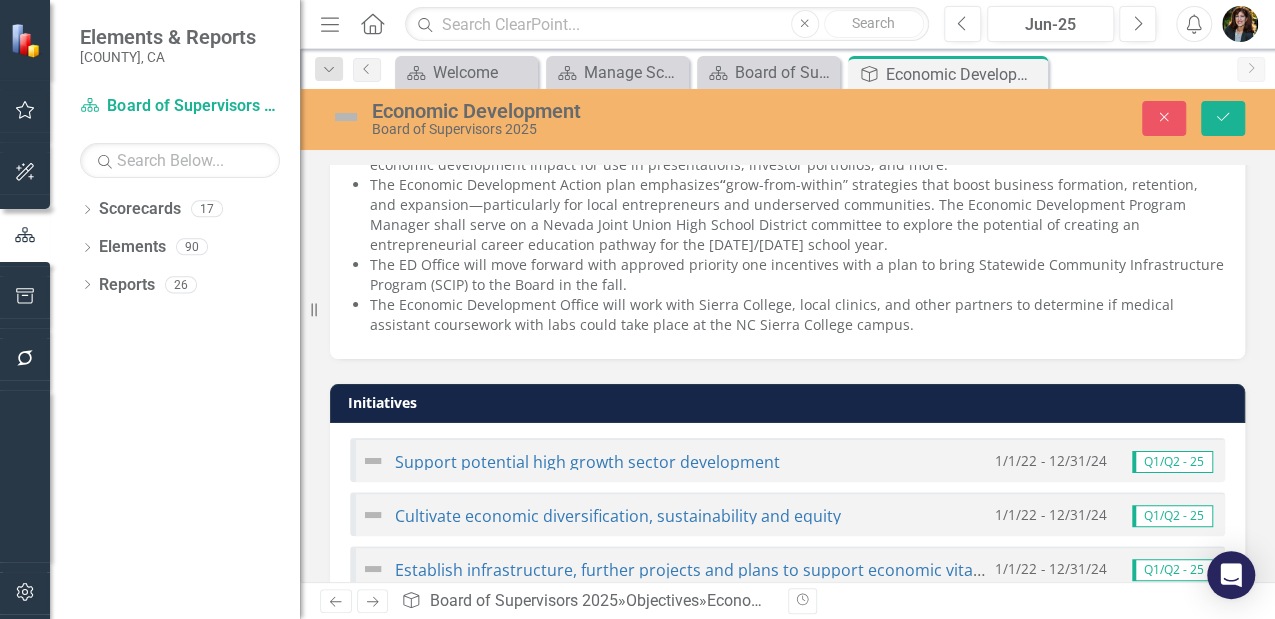 scroll, scrollTop: 905, scrollLeft: 0, axis: vertical 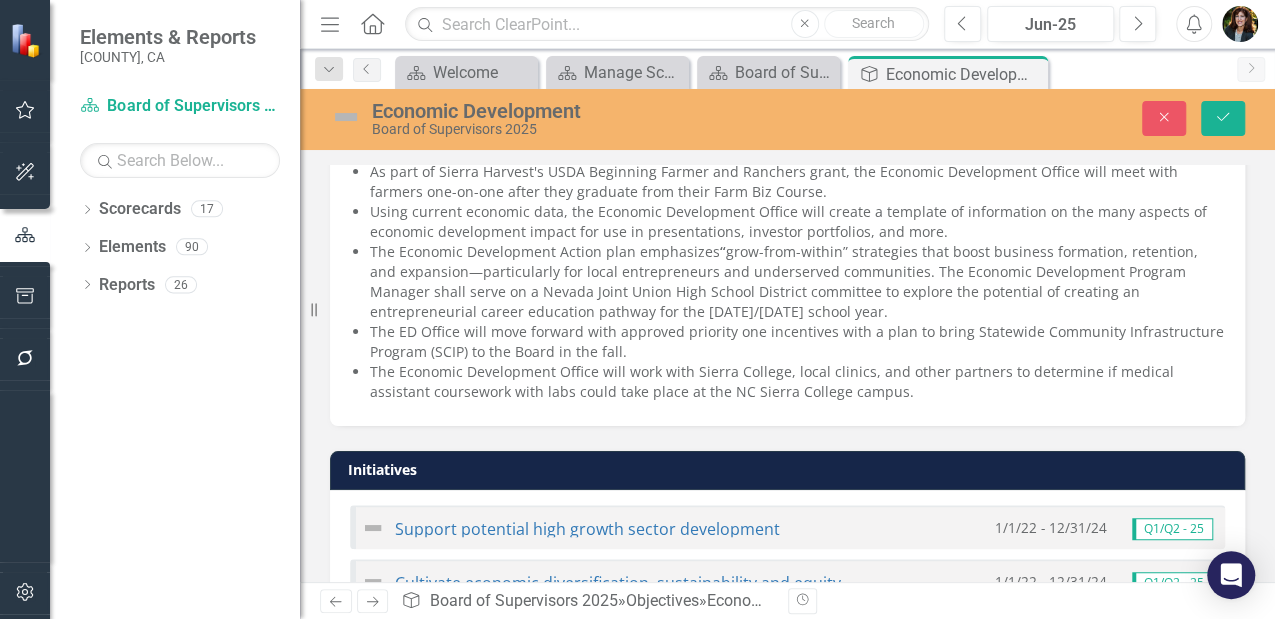 drag, startPoint x: 948, startPoint y: 228, endPoint x: 454, endPoint y: 201, distance: 494.7373 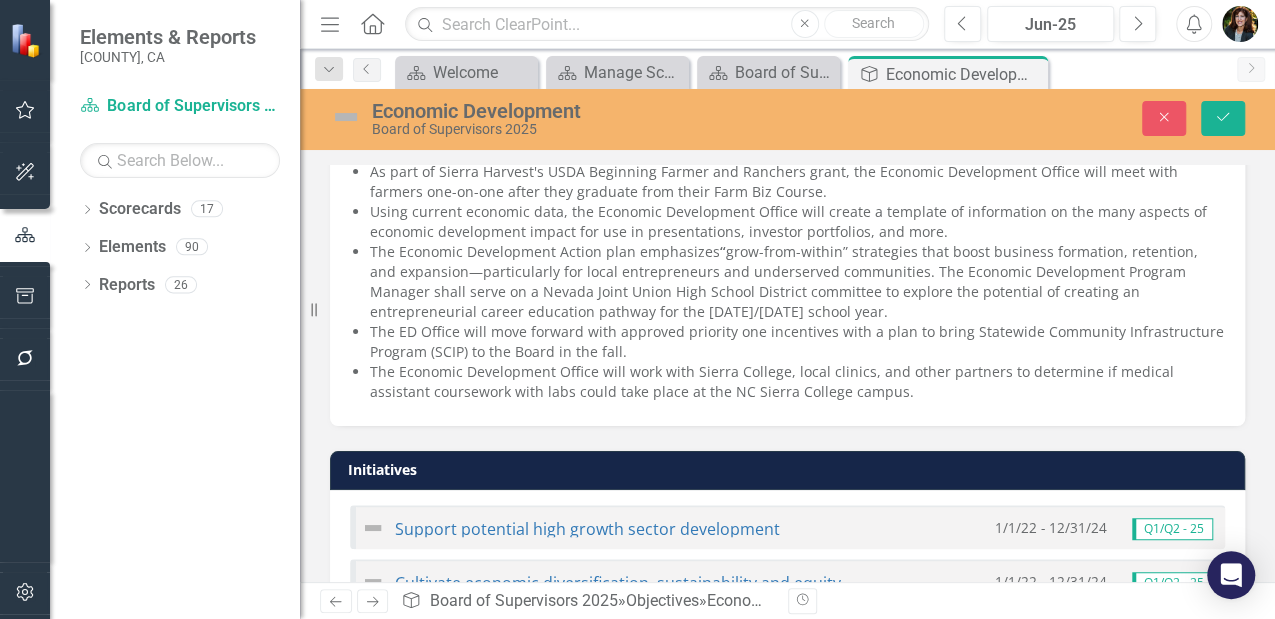 click on "Using current economic data, the Economic Development Office will create a template of information on the many aspects of economic development impact for use in presentations, investor portfolios, and more." at bounding box center [797, 222] 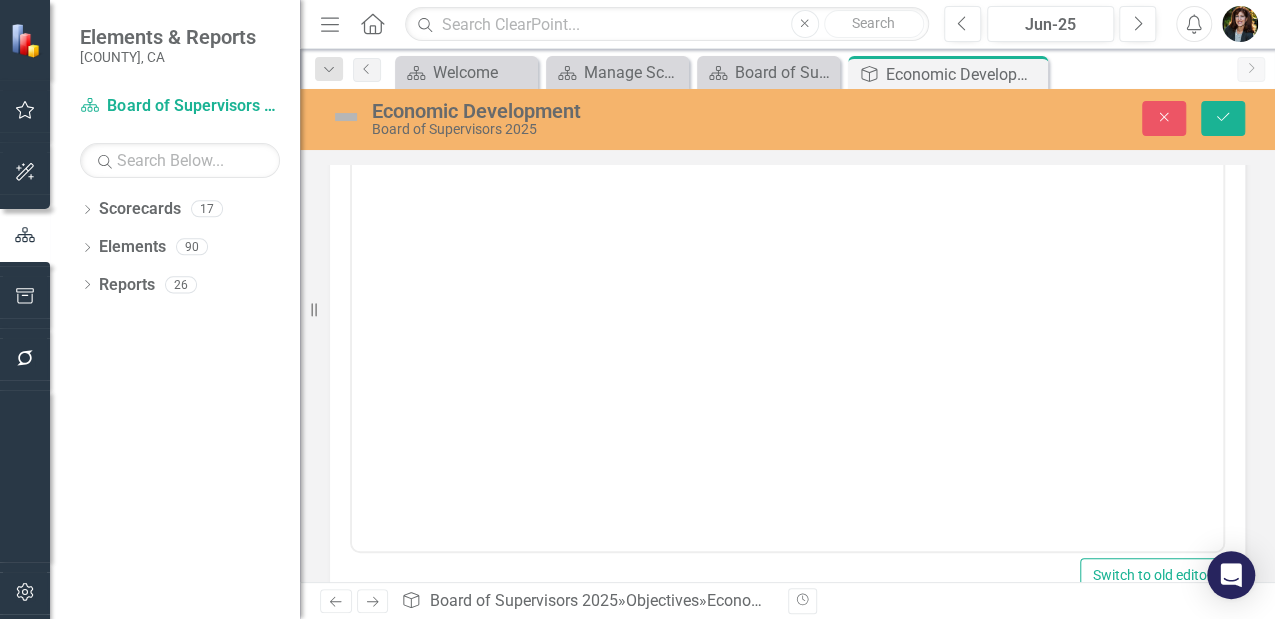 scroll, scrollTop: 915, scrollLeft: 0, axis: vertical 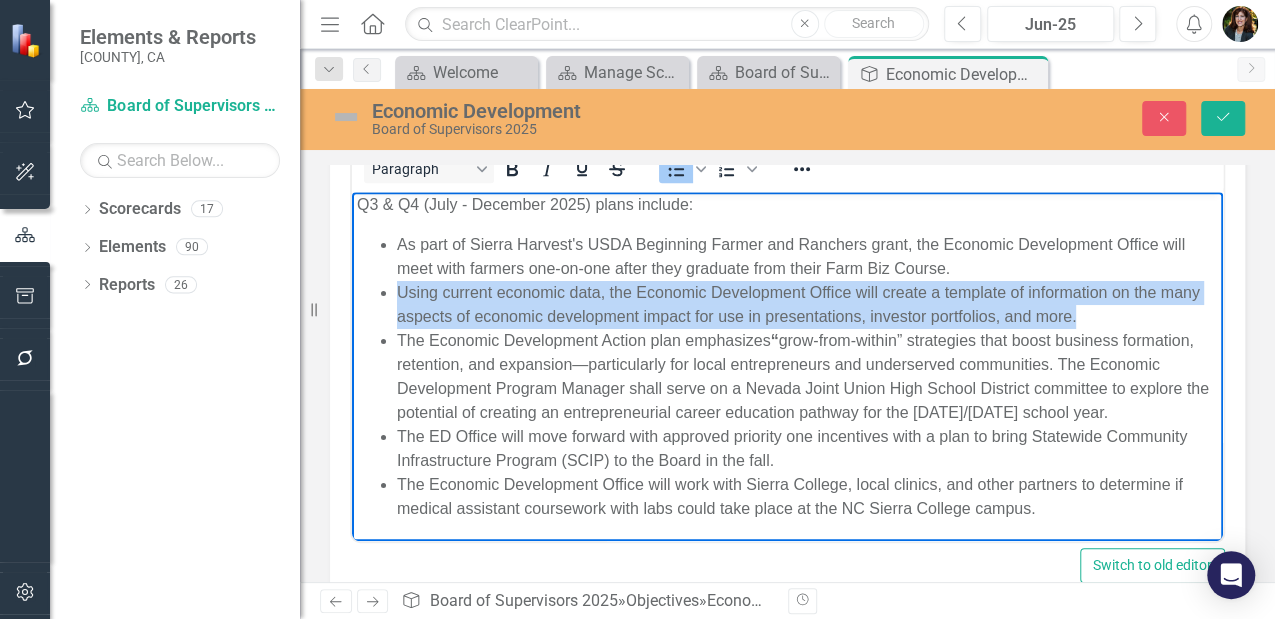 drag, startPoint x: 398, startPoint y: 291, endPoint x: 1137, endPoint y: 317, distance: 739.4572 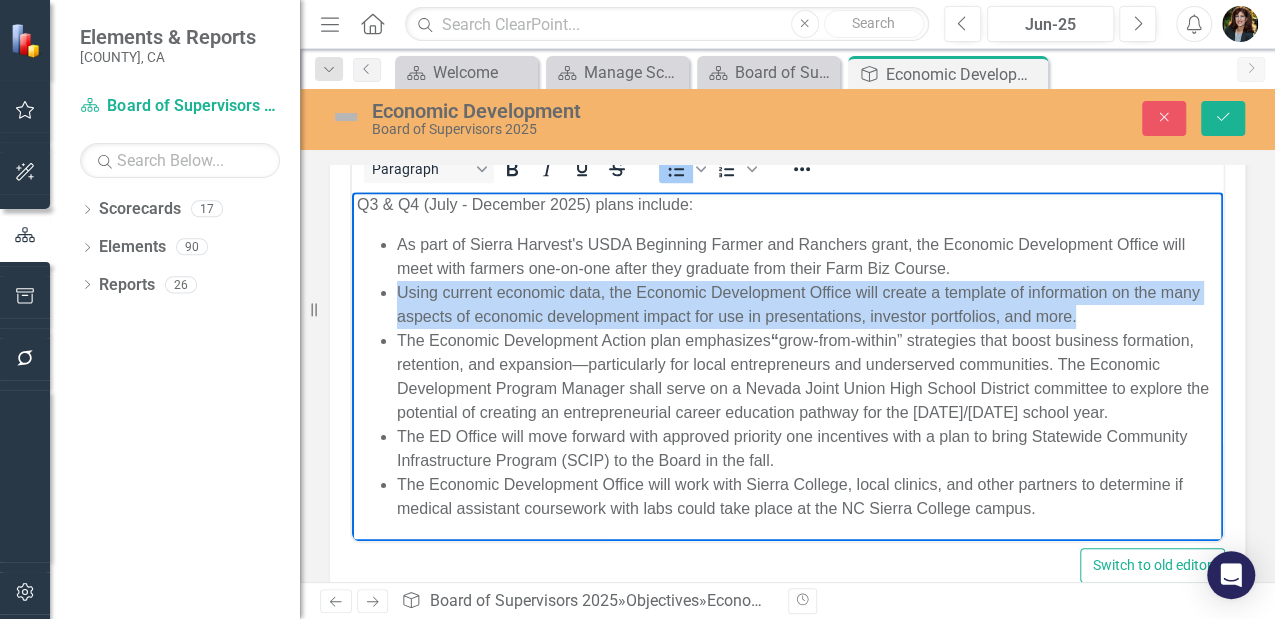 click on "Using current economic data, the Economic Development Office will create a template of information on the many aspects of economic development impact for use in presentations, investor portfolios, and more." at bounding box center (807, 304) 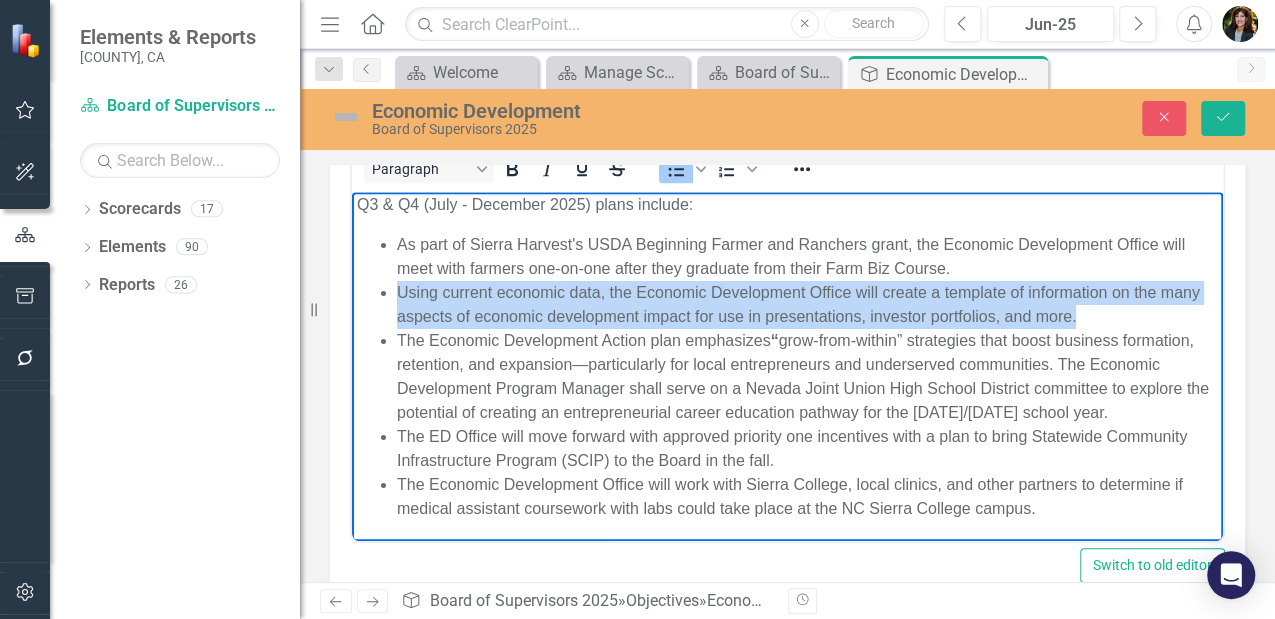 copy on "Using current economic data, the Economic Development Office will create a template of information on the many aspects of economic development impact for use in presentations, investor portfolios, and more." 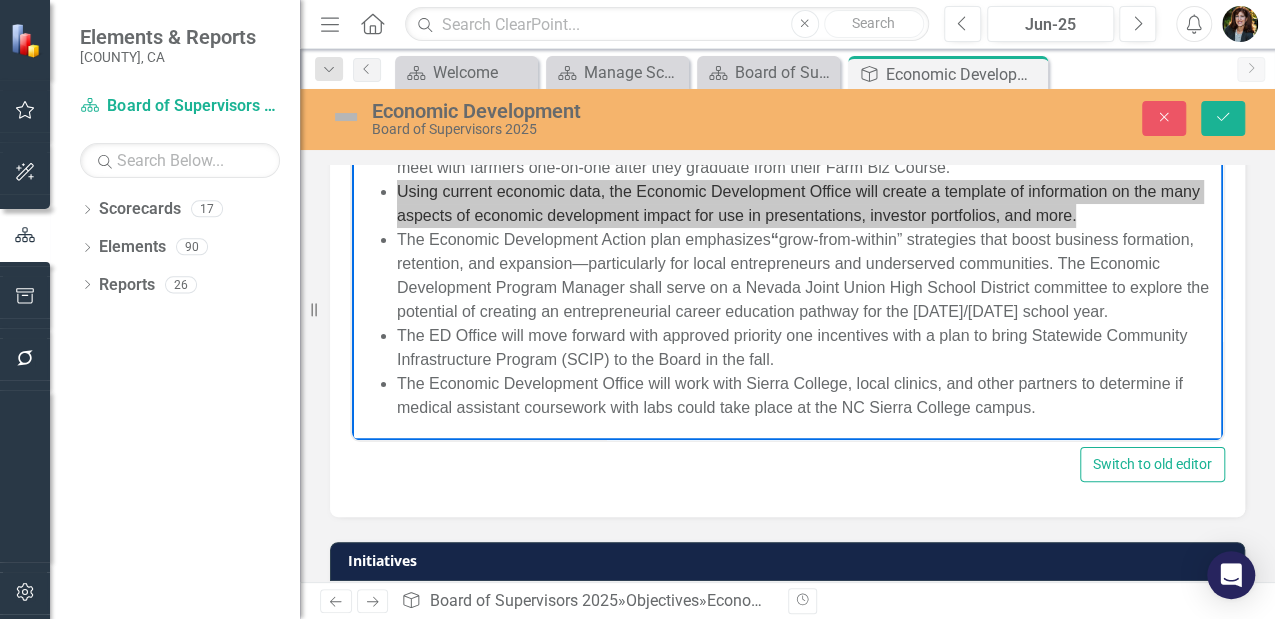 scroll, scrollTop: 1048, scrollLeft: 0, axis: vertical 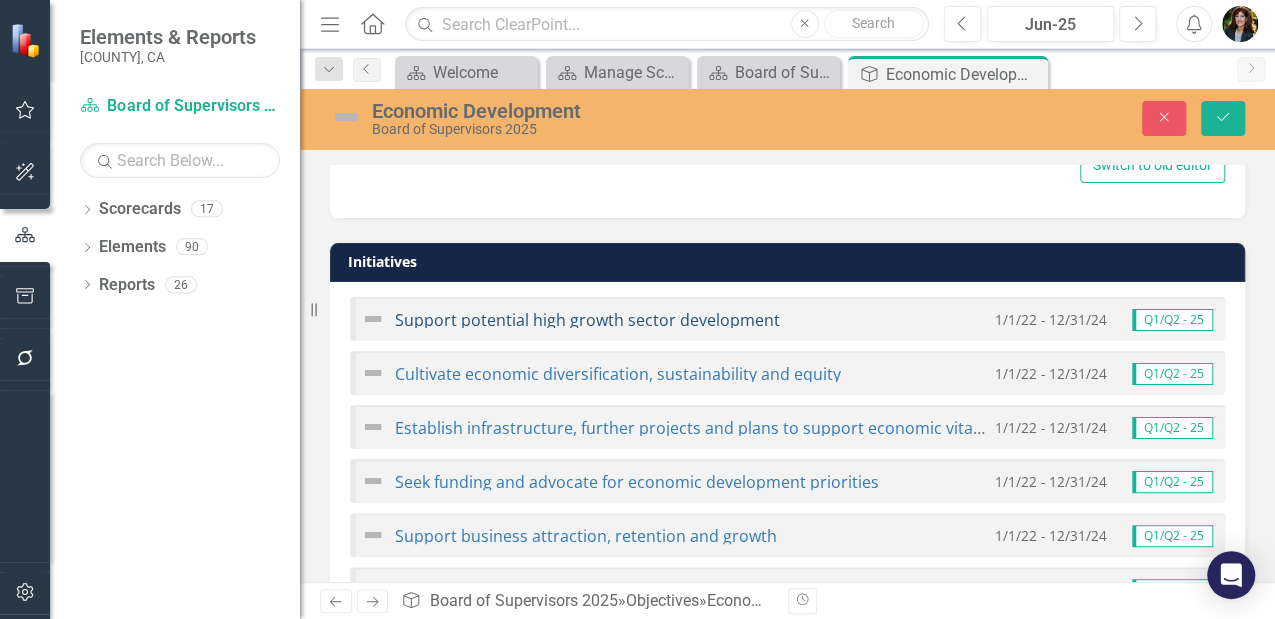 click on "Support potential high growth sector development" at bounding box center (587, 320) 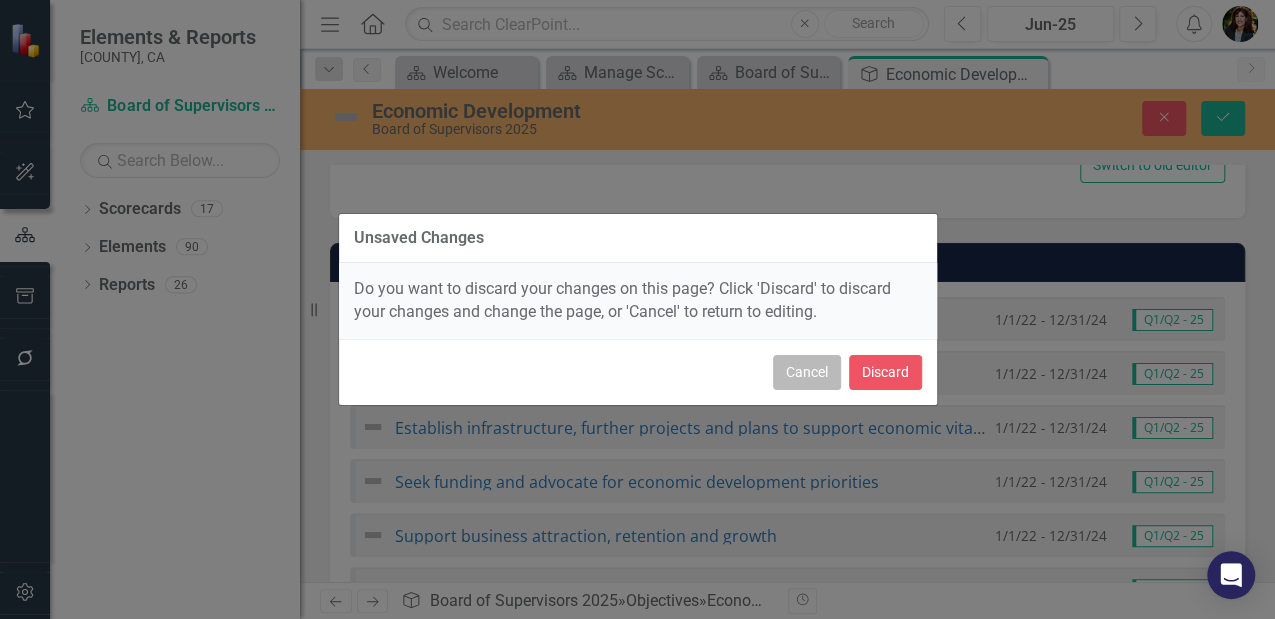 click on "Cancel" at bounding box center [807, 372] 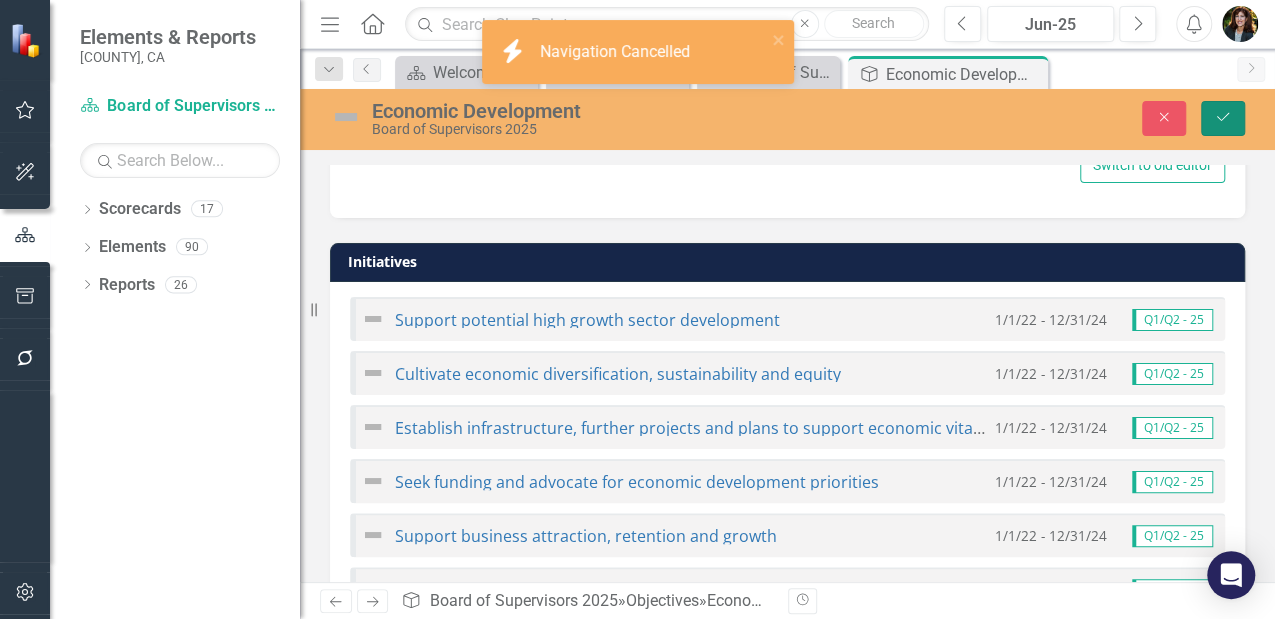 click on "Save" 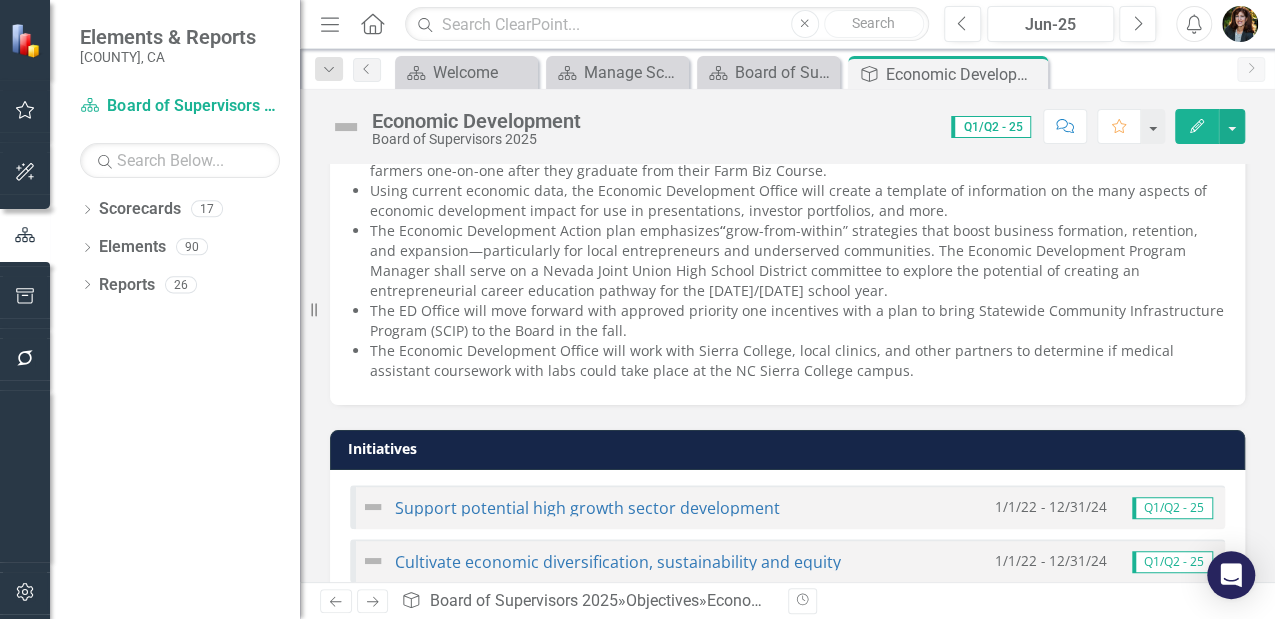 scroll, scrollTop: 933, scrollLeft: 0, axis: vertical 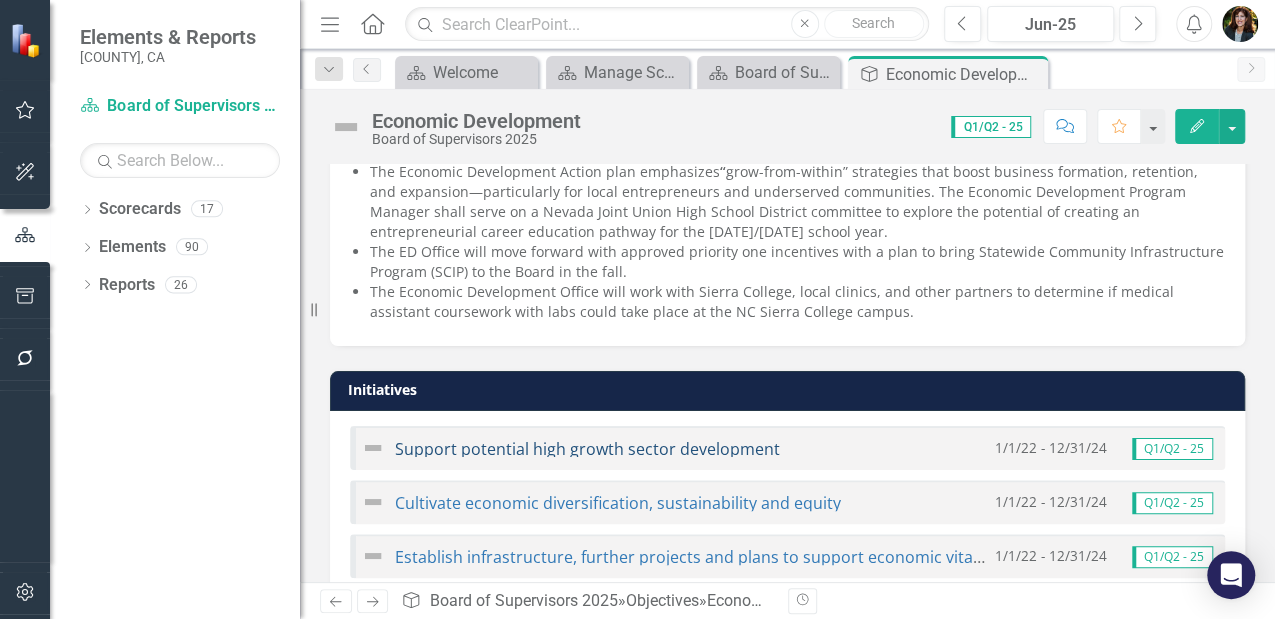 click on "Support potential high growth sector development" at bounding box center (587, 449) 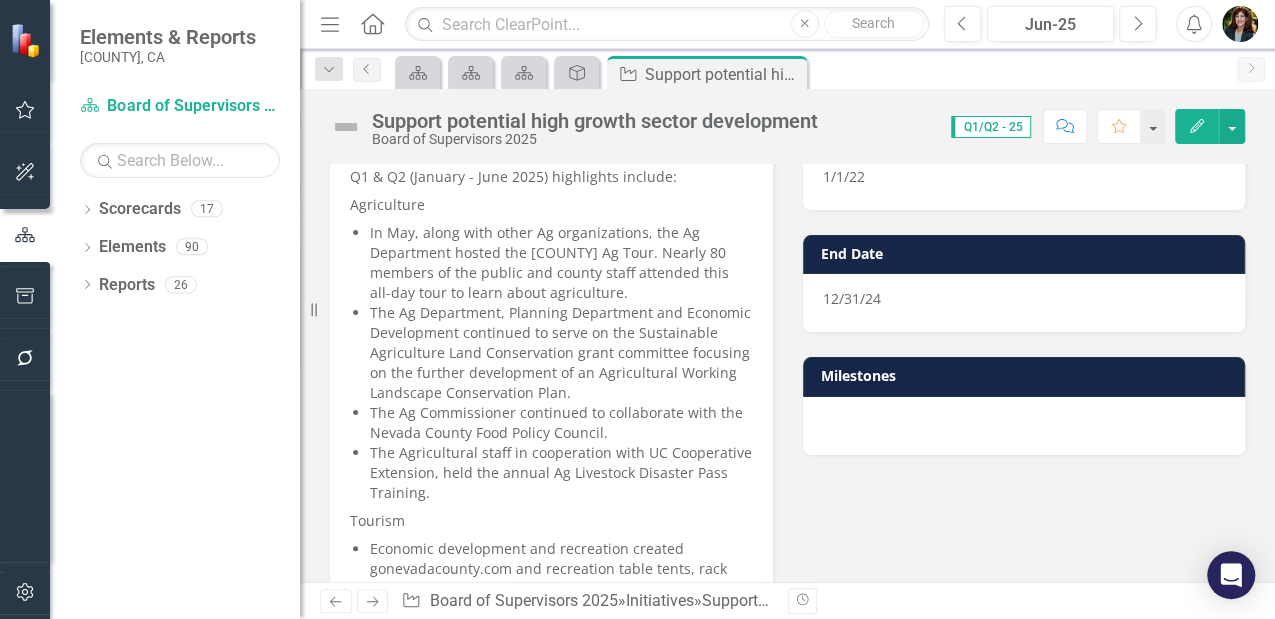 scroll, scrollTop: 200, scrollLeft: 0, axis: vertical 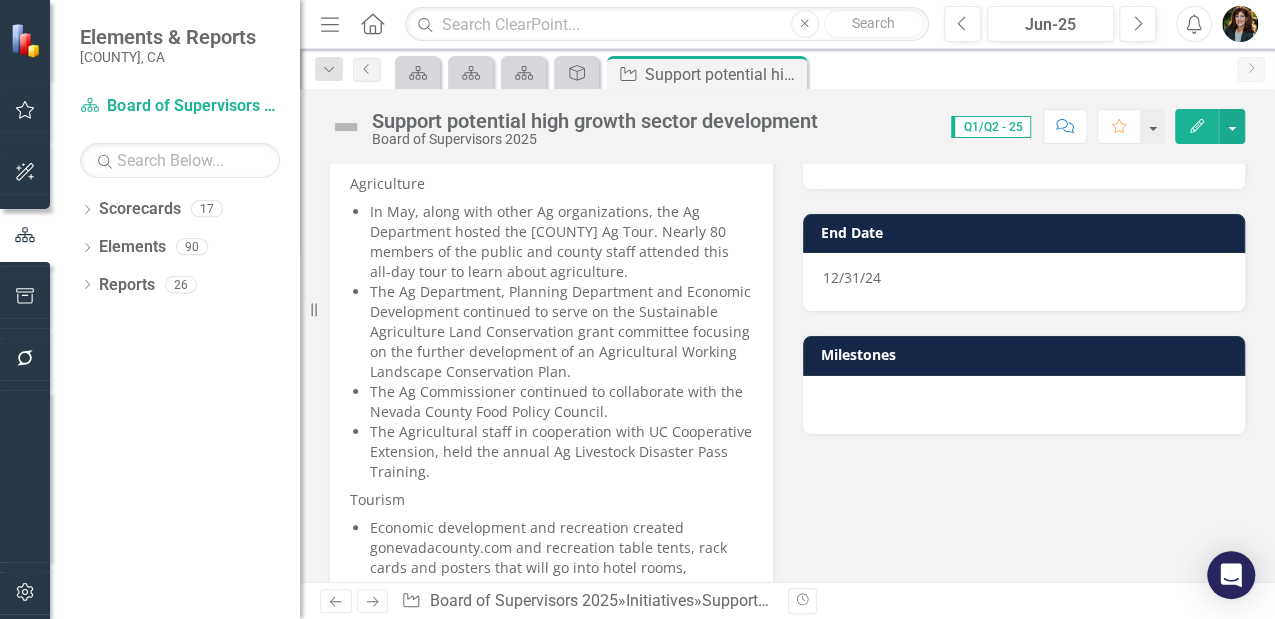 click on "The Ag Department, Planning Department and Economic Development continued to serve on the Sustainable Agriculture Land Conservation grant committee focusing on the further development of an Agricultural Working Landscape Conservation Plan." at bounding box center (561, 332) 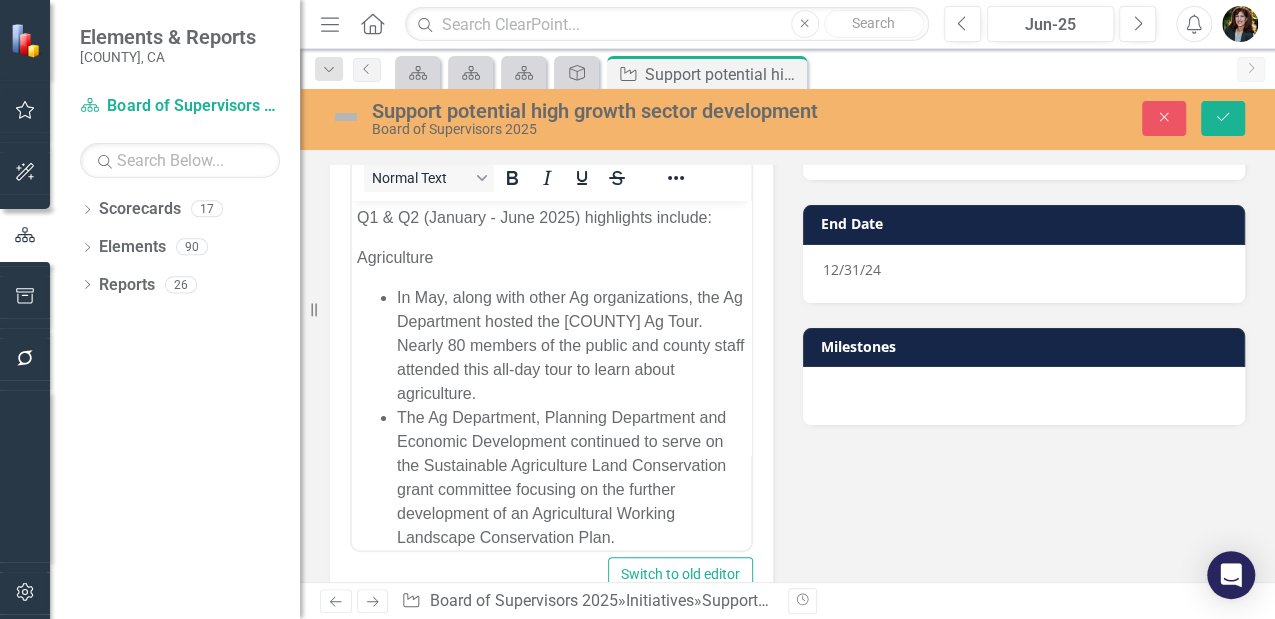 scroll, scrollTop: 0, scrollLeft: 0, axis: both 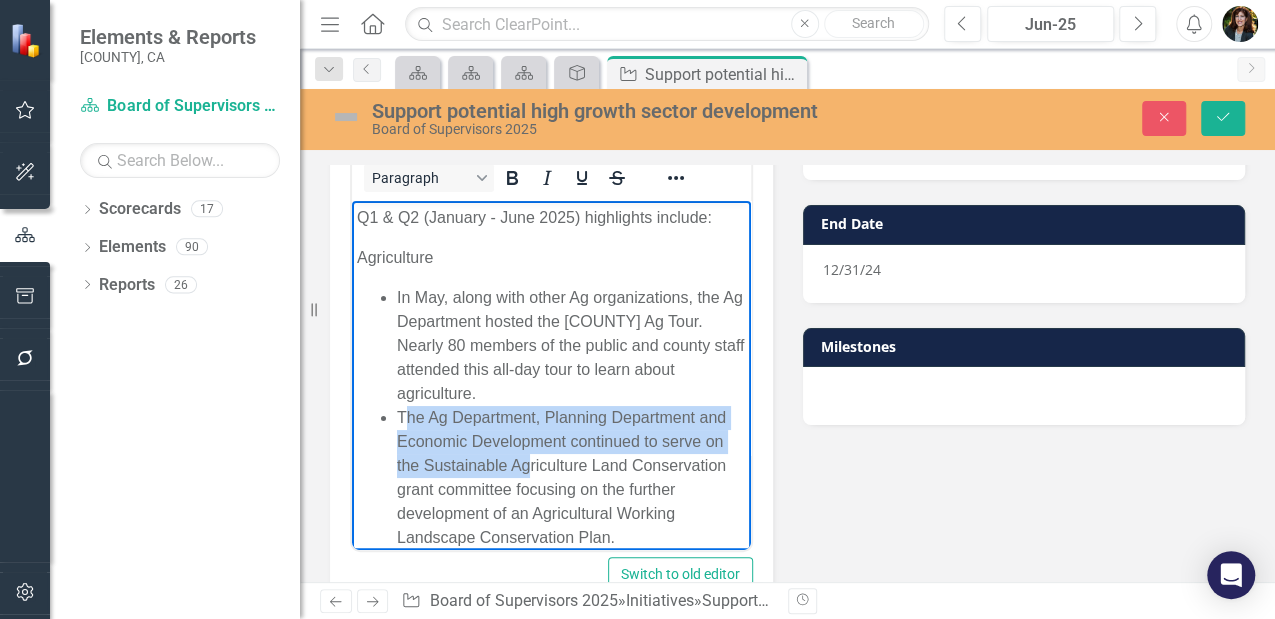 drag, startPoint x: 402, startPoint y: 411, endPoint x: 530, endPoint y: 474, distance: 142.66394 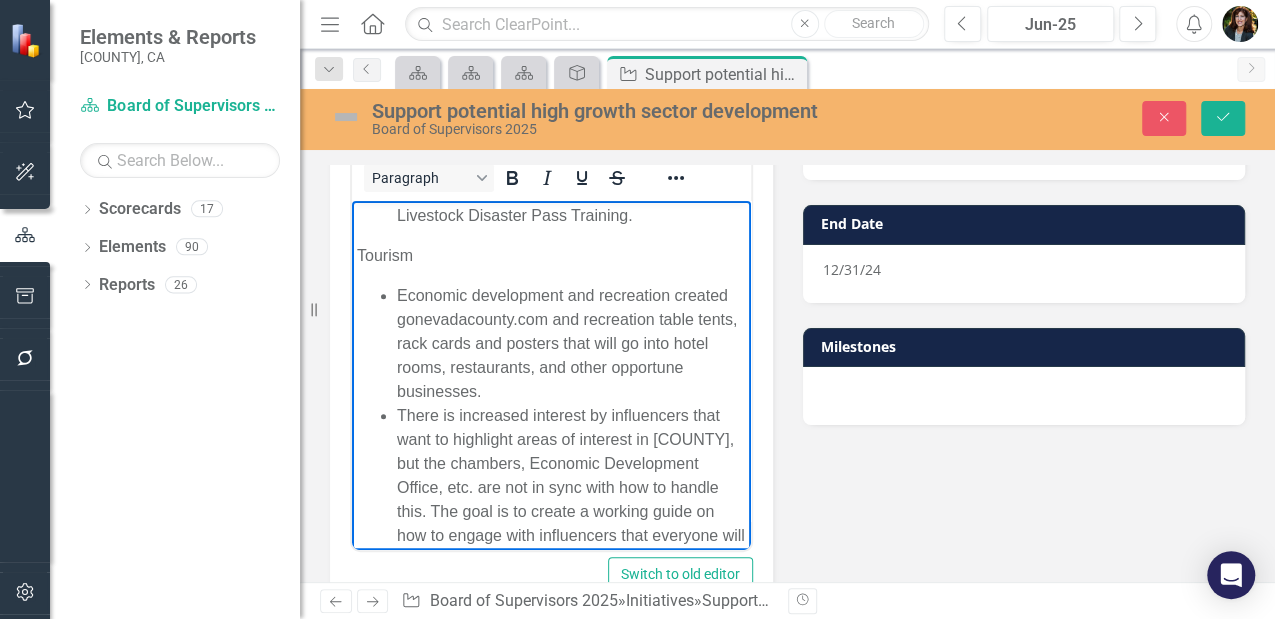 scroll, scrollTop: 466, scrollLeft: 0, axis: vertical 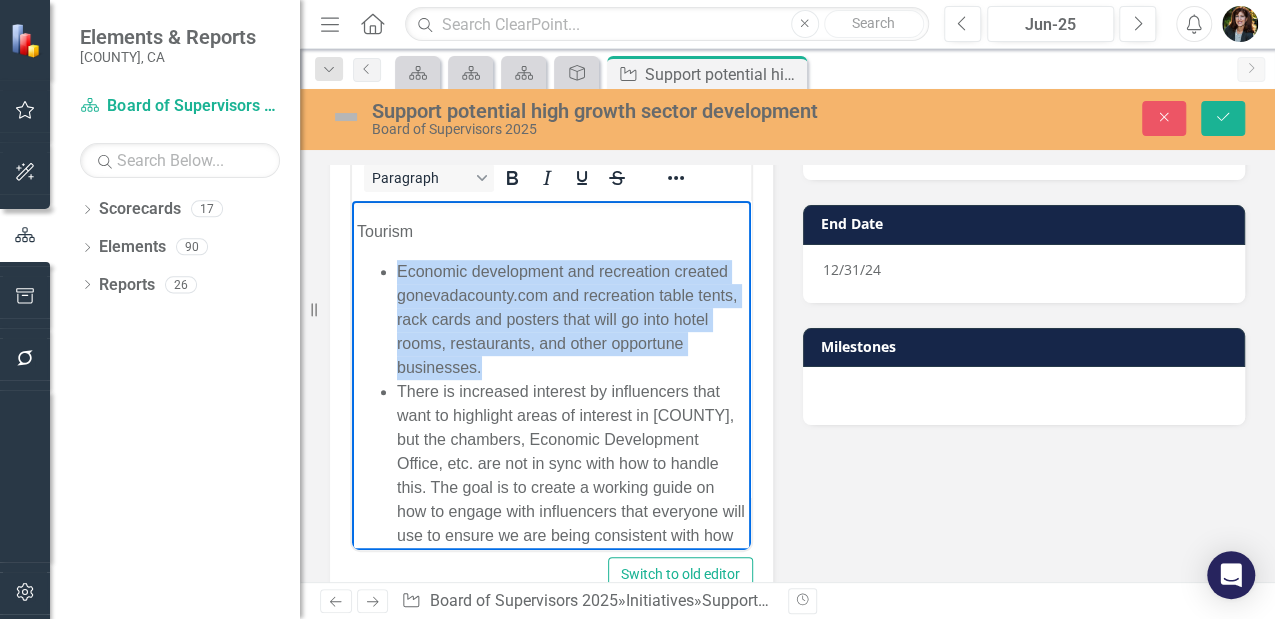 drag, startPoint x: 502, startPoint y: 393, endPoint x: 398, endPoint y: 301, distance: 138.85243 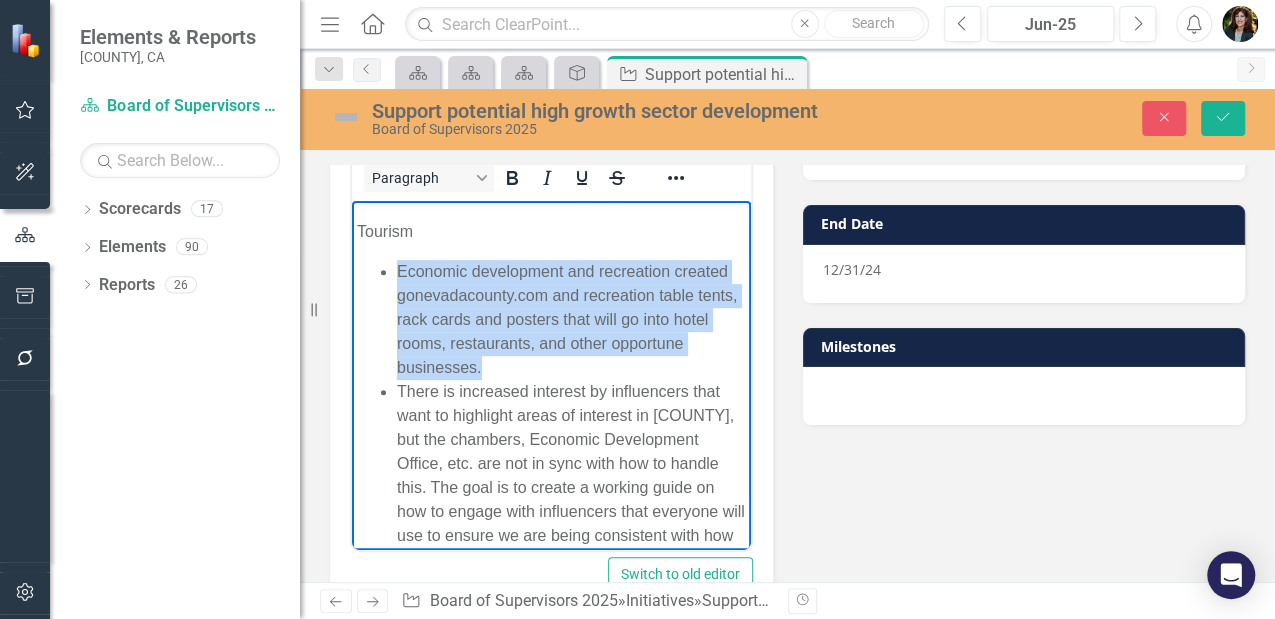 click on "Economic development and recreation created gonevadacounty.com and recreation table tents, rack cards and posters that will go into hotel rooms, restaurants, and other opportune businesses. There is increased interest by influencers that want to highlight areas of interest in Nevada County, but the chambers, Economic Development Office, etc. are not in sync with how to handle this. The goal is to create a working guide on how to engage with influencers that everyone will use to ensure we are being consistent with how this is handled. To broaden the reach of Nevada County as a great place to visit or reside, the Economic Development Office enhanced Nevada County’s presence on the Gold Country Visitor Association website. The Economic Development, Recreation and CEO offices collaborated on a Live/Work/Play ad and two-page editorial for the [DATE] addition of Destination Magazine." at bounding box center (551, 523) 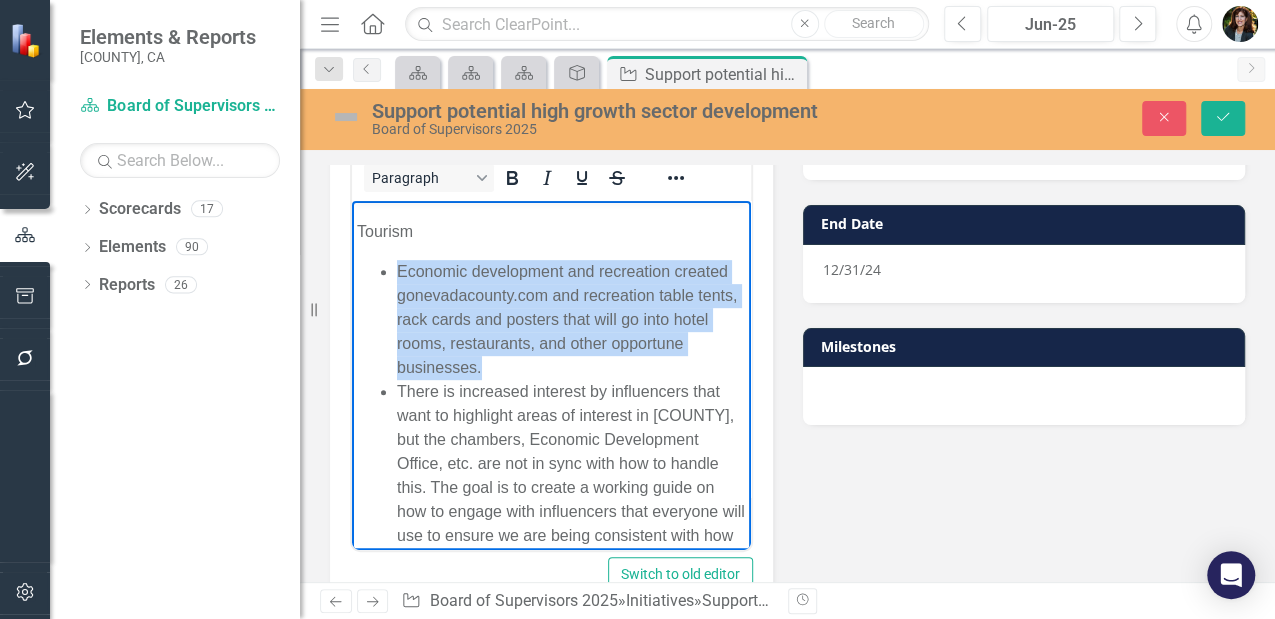 copy on "Economic development and recreation created gonevadacounty.com and recreation table tents, rack cards and posters that will go into hotel rooms, restaurants, and other opportune businesses." 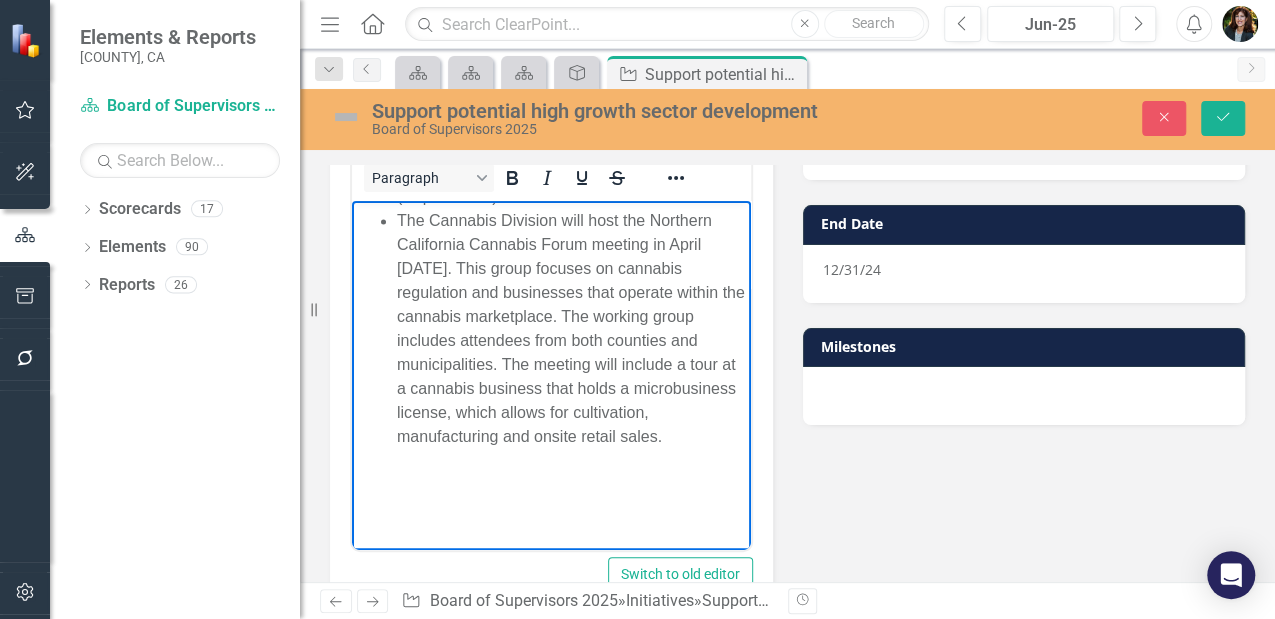 scroll, scrollTop: 1508, scrollLeft: 0, axis: vertical 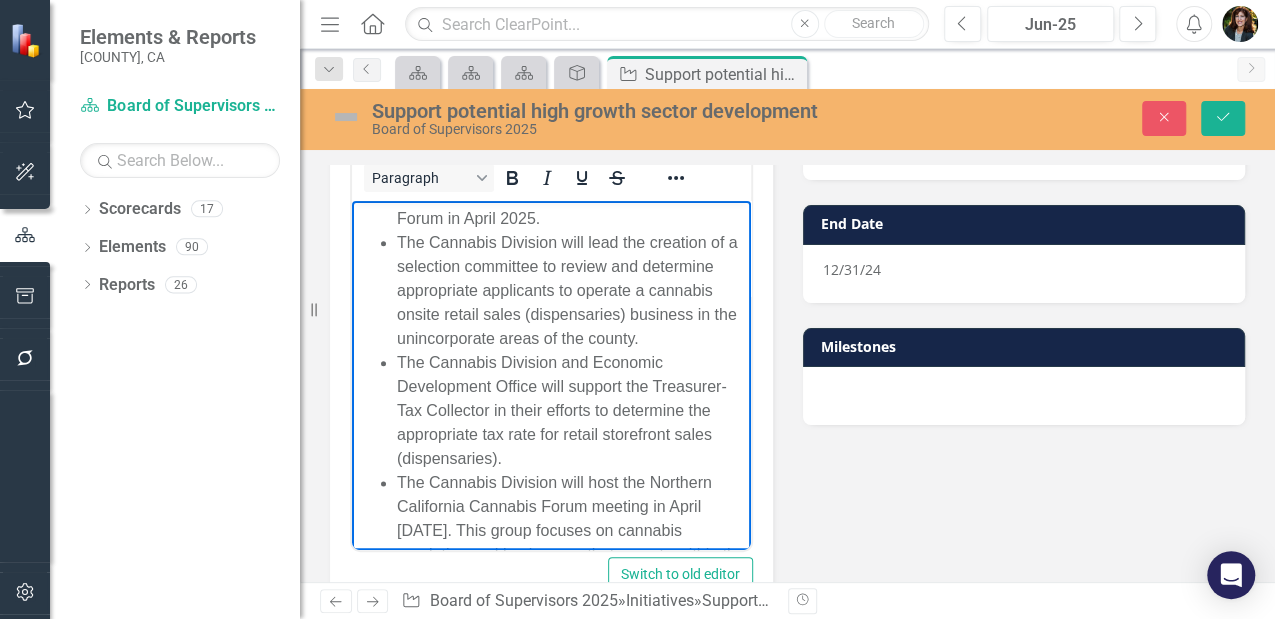 click on "Switch to old editor" at bounding box center (551, 574) 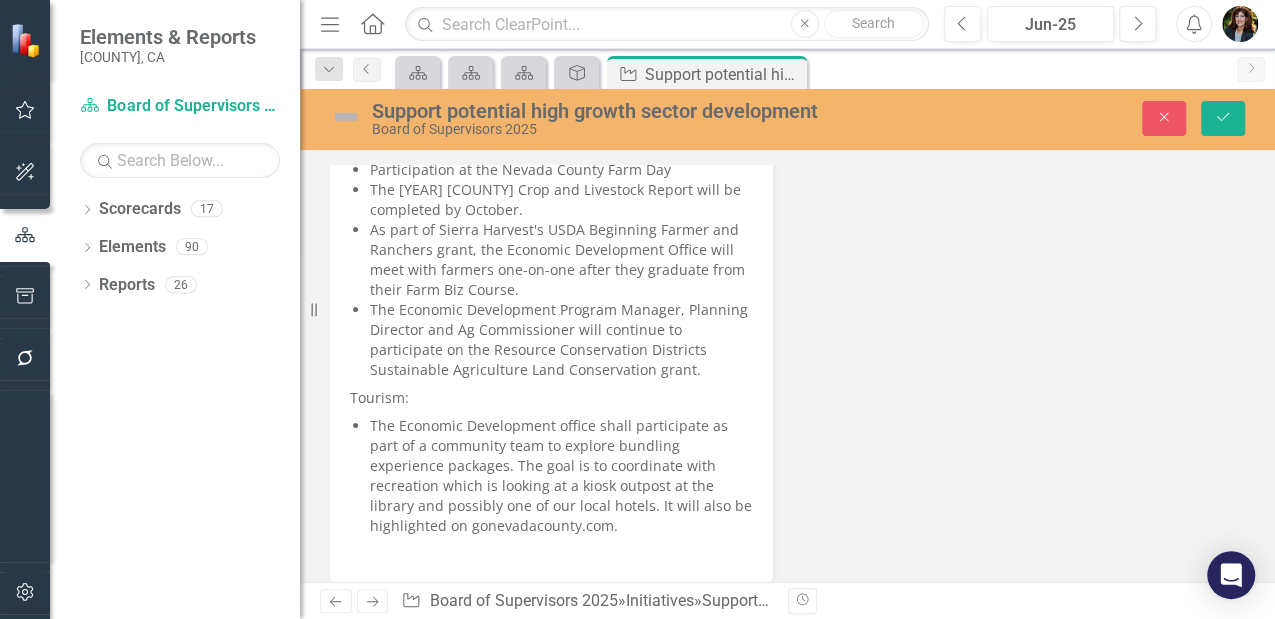 scroll, scrollTop: 876, scrollLeft: 0, axis: vertical 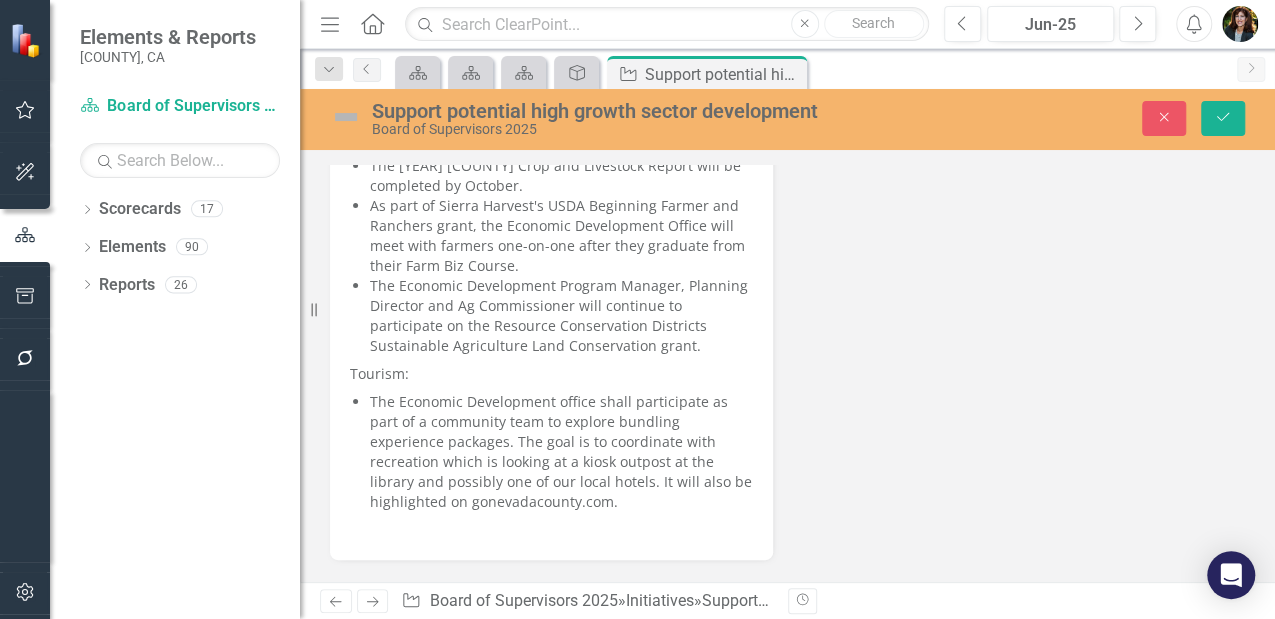 drag, startPoint x: 716, startPoint y: 344, endPoint x: 426, endPoint y: 285, distance: 295.9409 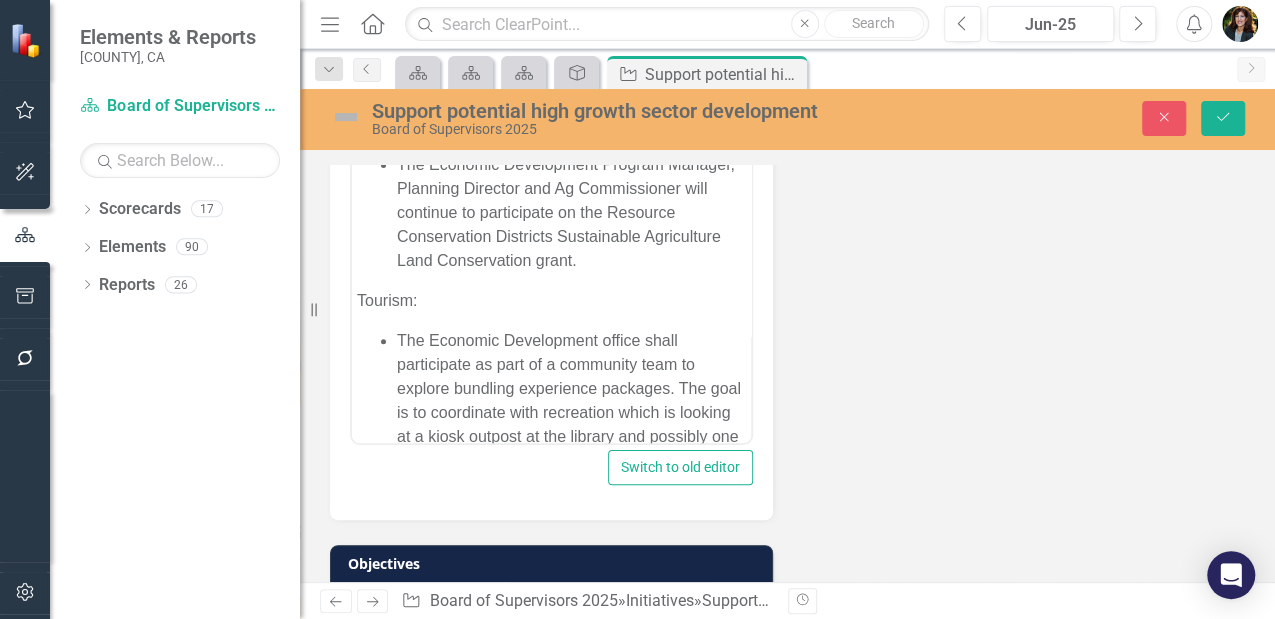 scroll, scrollTop: 200, scrollLeft: 0, axis: vertical 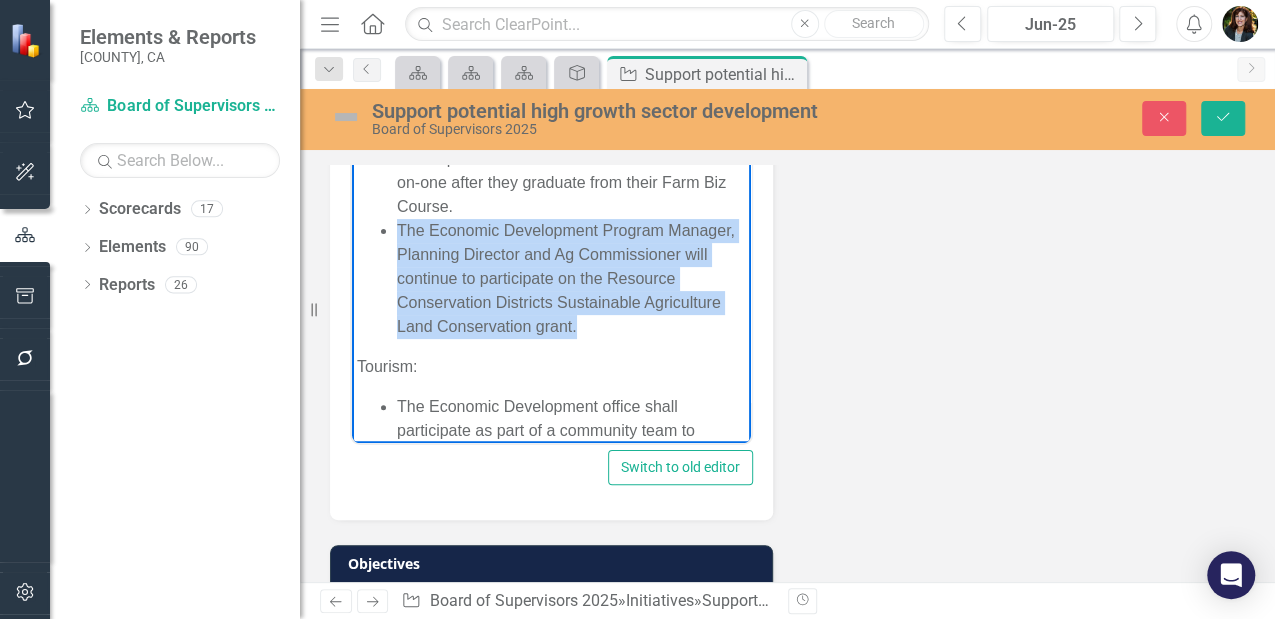 drag, startPoint x: 400, startPoint y: 232, endPoint x: 455, endPoint y: 342, distance: 122.98374 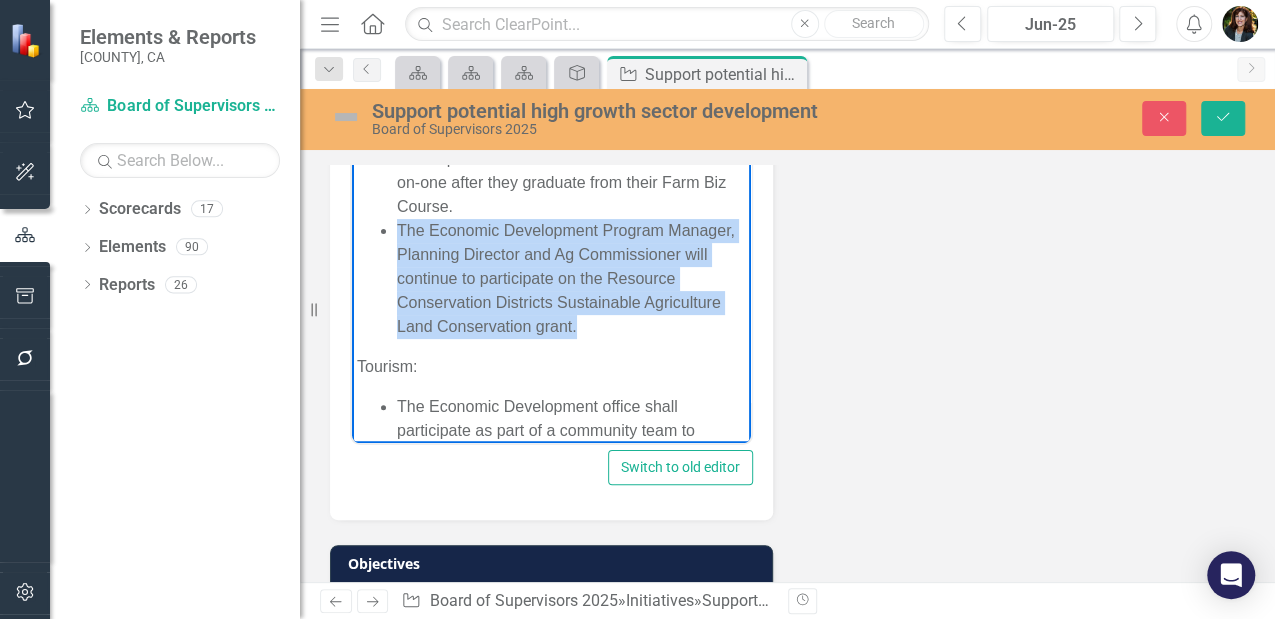 click on "The Economic Development Program Manager, Planning Director and Ag Commissioner will continue to participate on the Resource Conservation Districts Sustainable Agriculture Land Conservation grant." at bounding box center [571, 278] 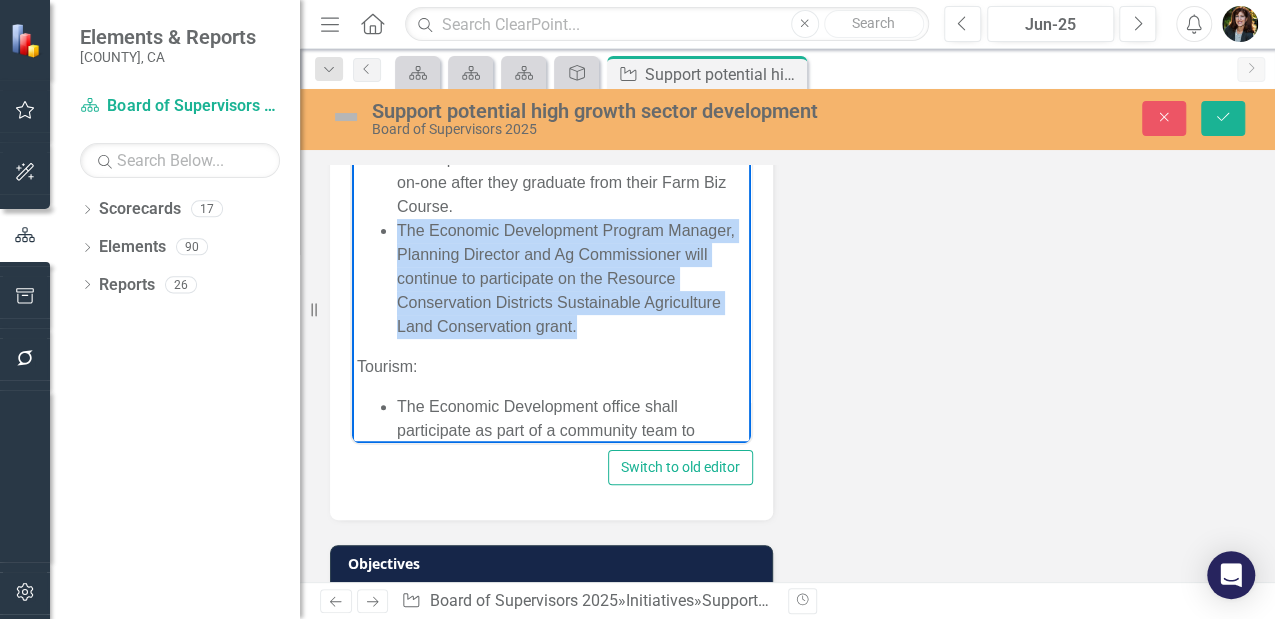 copy on "The Economic Development Program Manager, Planning Director and Ag Commissioner will continue to participate on the Resource Conservation Districts Sustainable Agriculture Land Conservation grant." 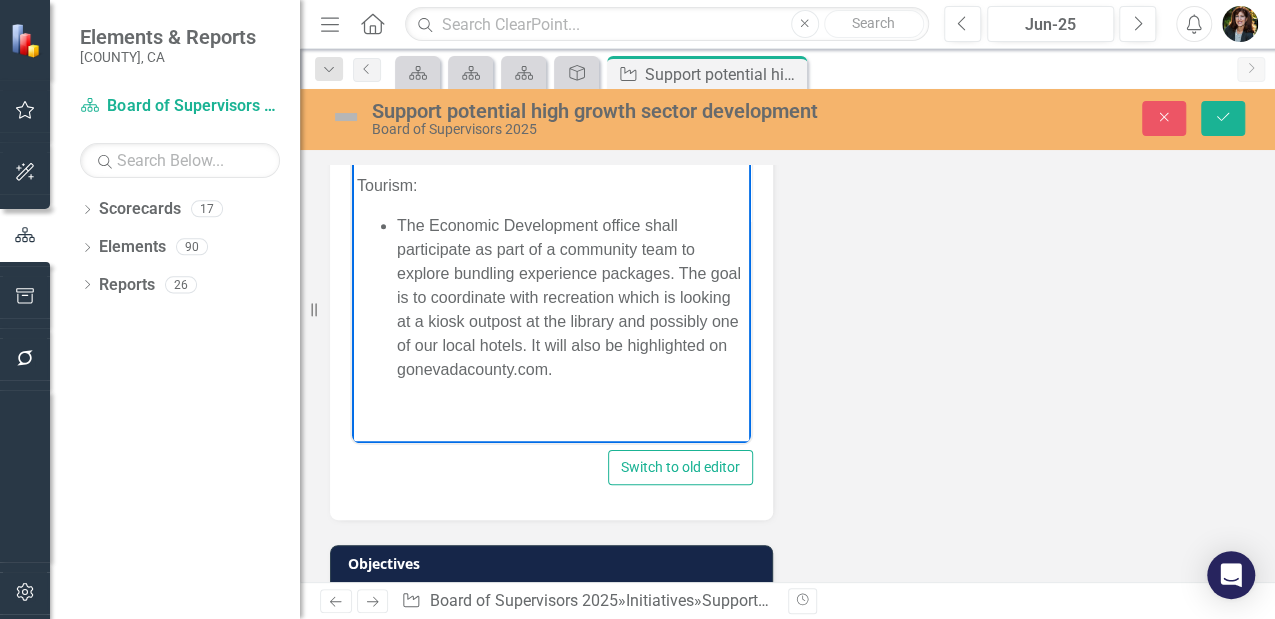scroll, scrollTop: 404, scrollLeft: 0, axis: vertical 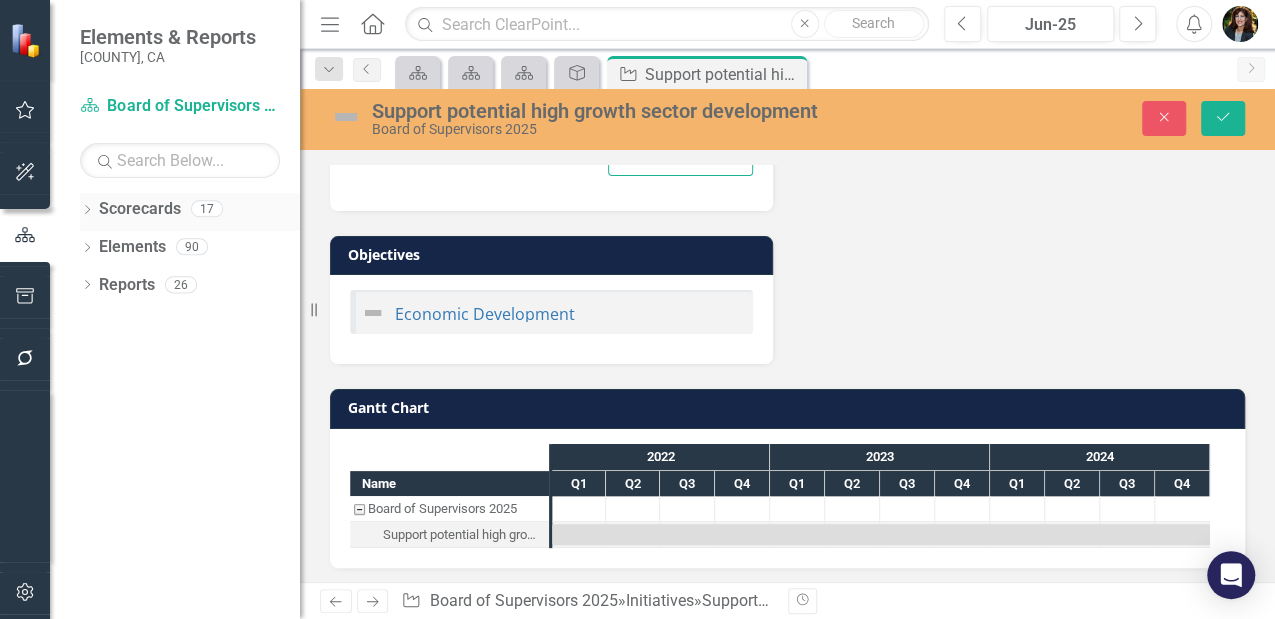 click on "Scorecards" at bounding box center (140, 209) 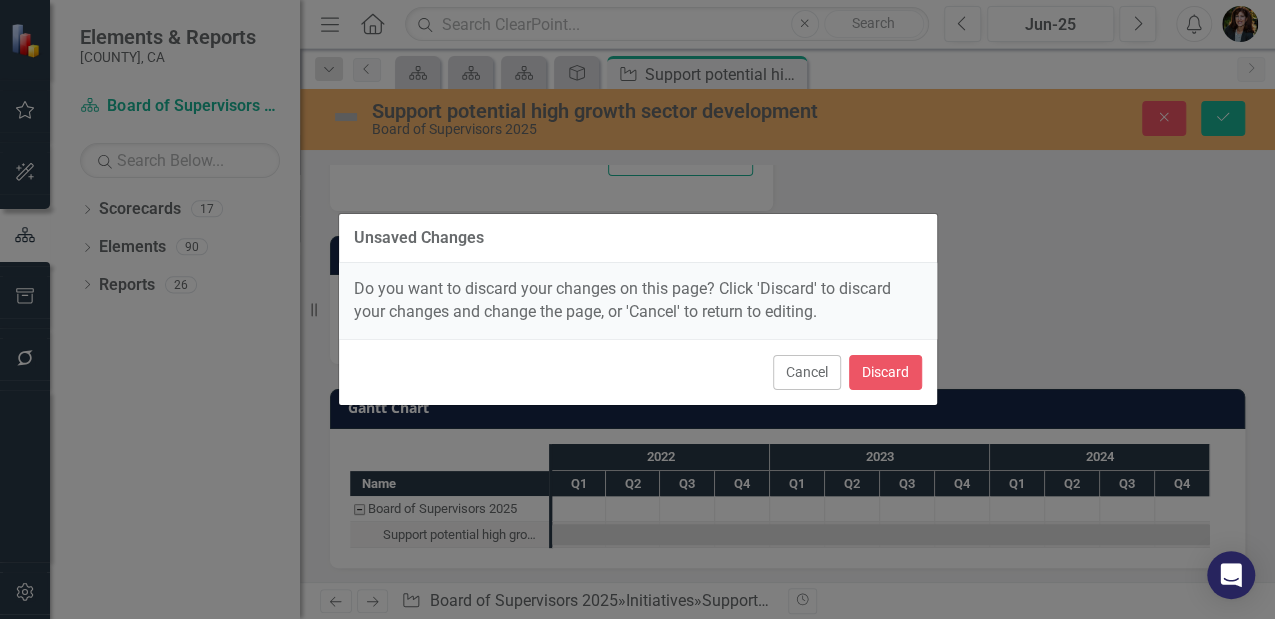 drag, startPoint x: 786, startPoint y: 364, endPoint x: 1087, endPoint y: 148, distance: 370.48212 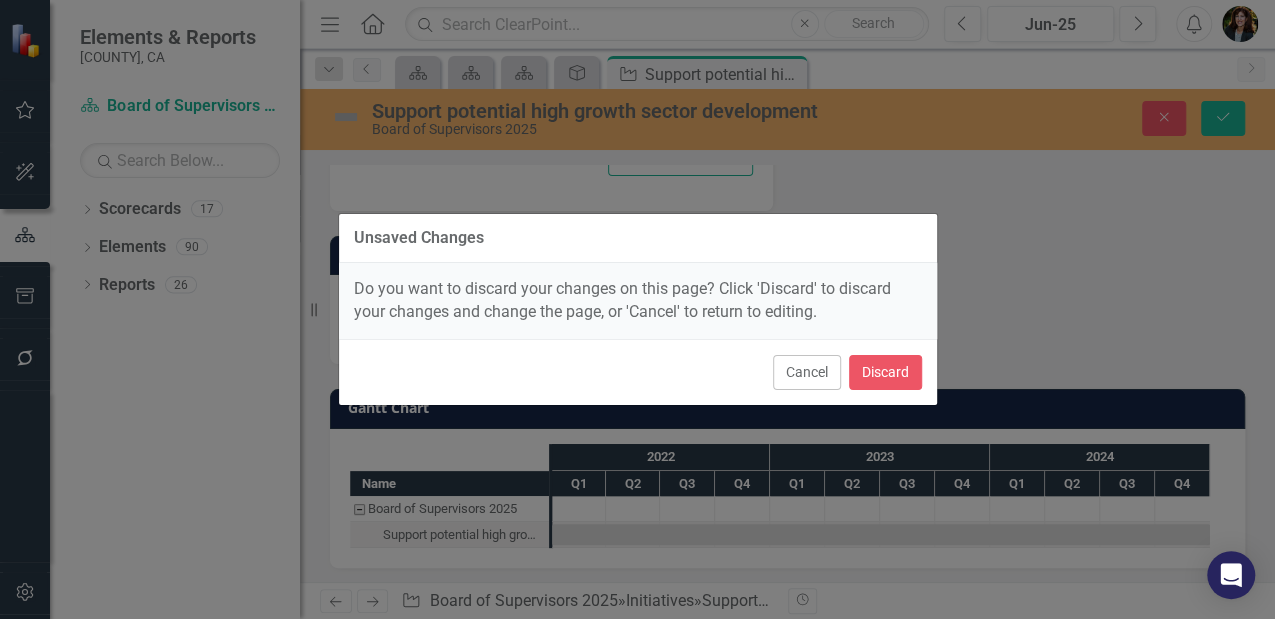 click on "Cancel" at bounding box center (807, 372) 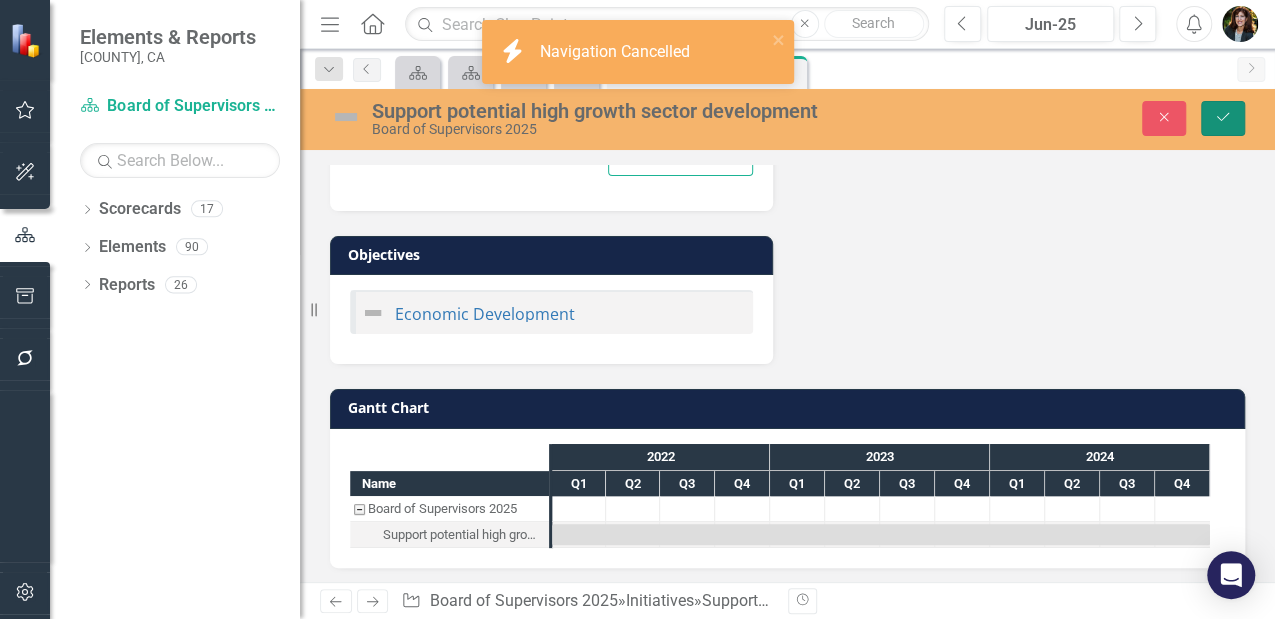 click on "Save" at bounding box center (1223, 118) 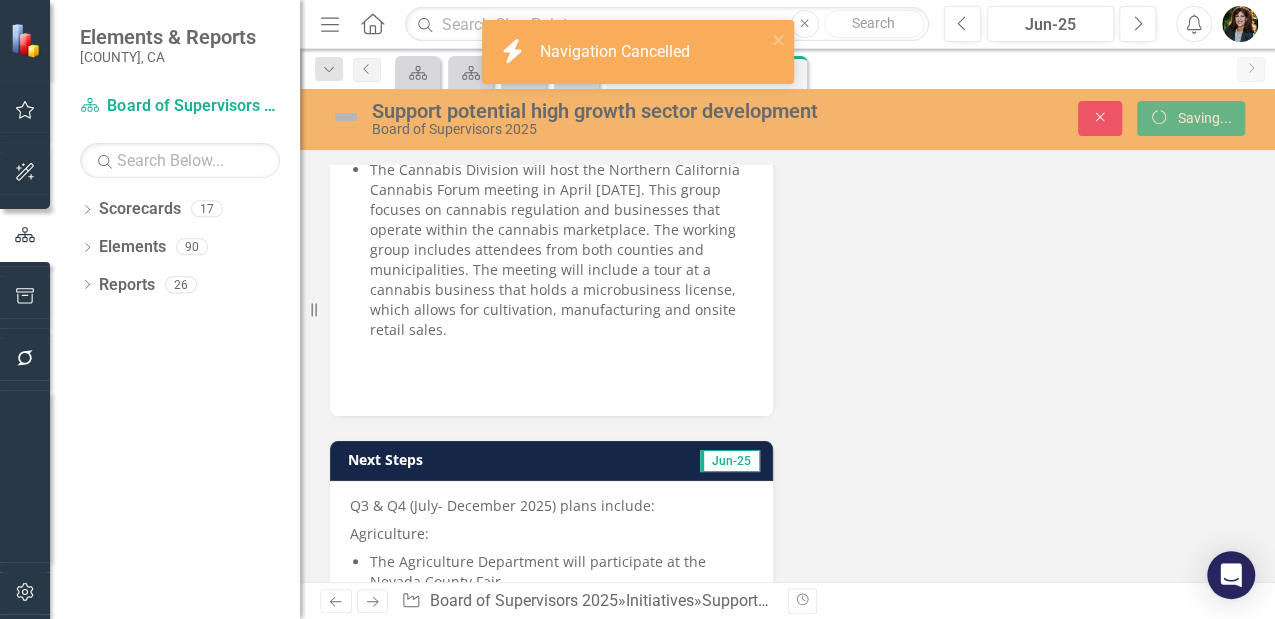 scroll, scrollTop: 0, scrollLeft: 0, axis: both 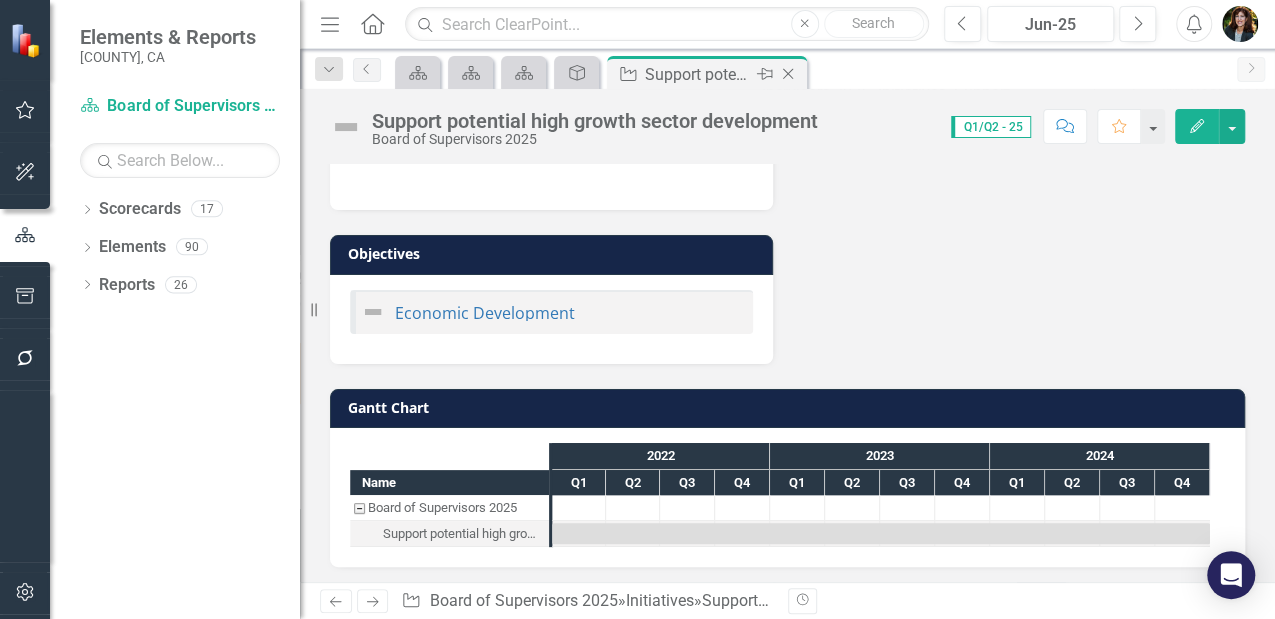 click on "Close" 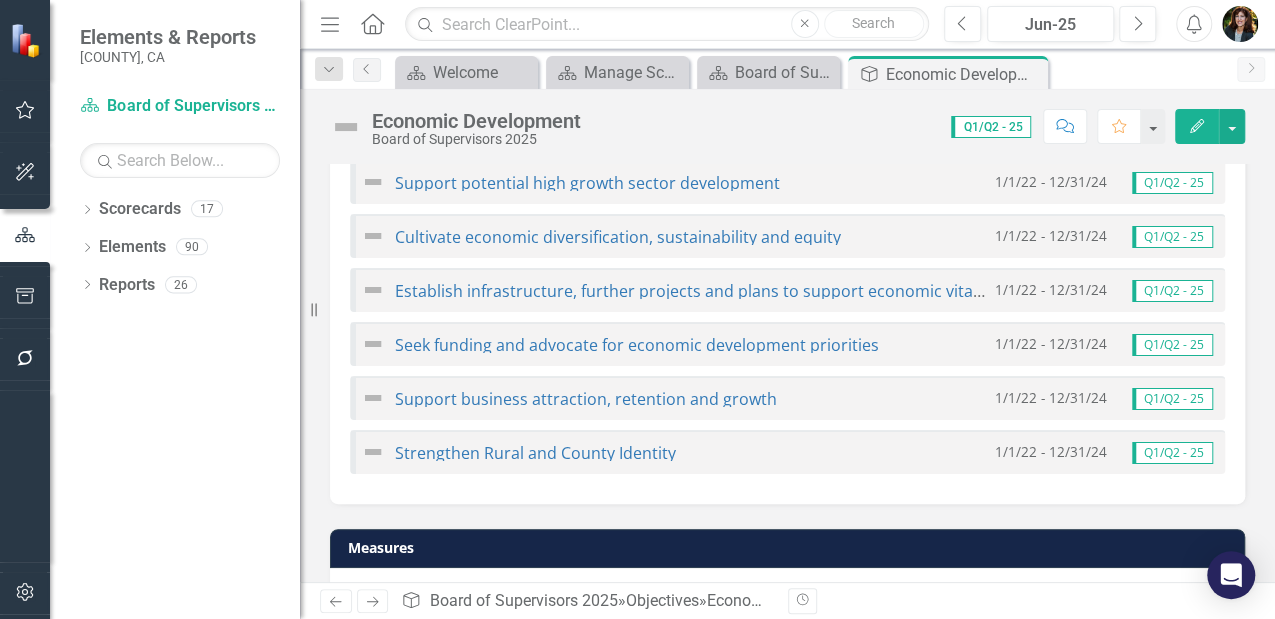 scroll, scrollTop: 1200, scrollLeft: 0, axis: vertical 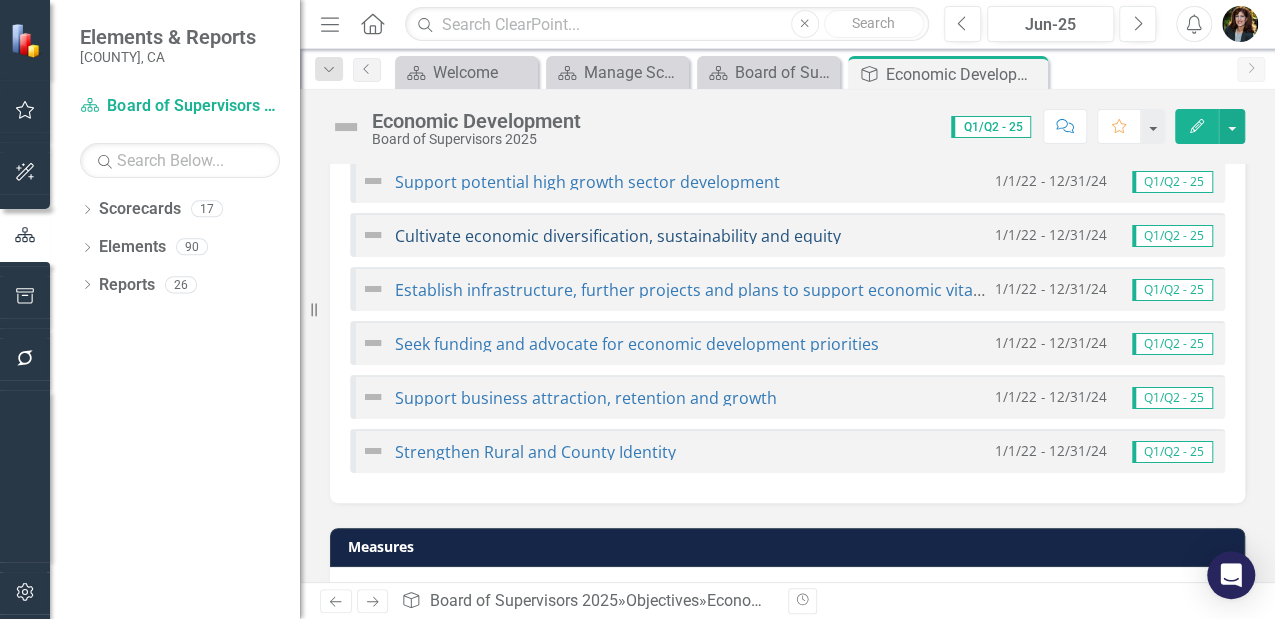 click on "Cultivate economic diversification, sustainability and equity" at bounding box center (618, 236) 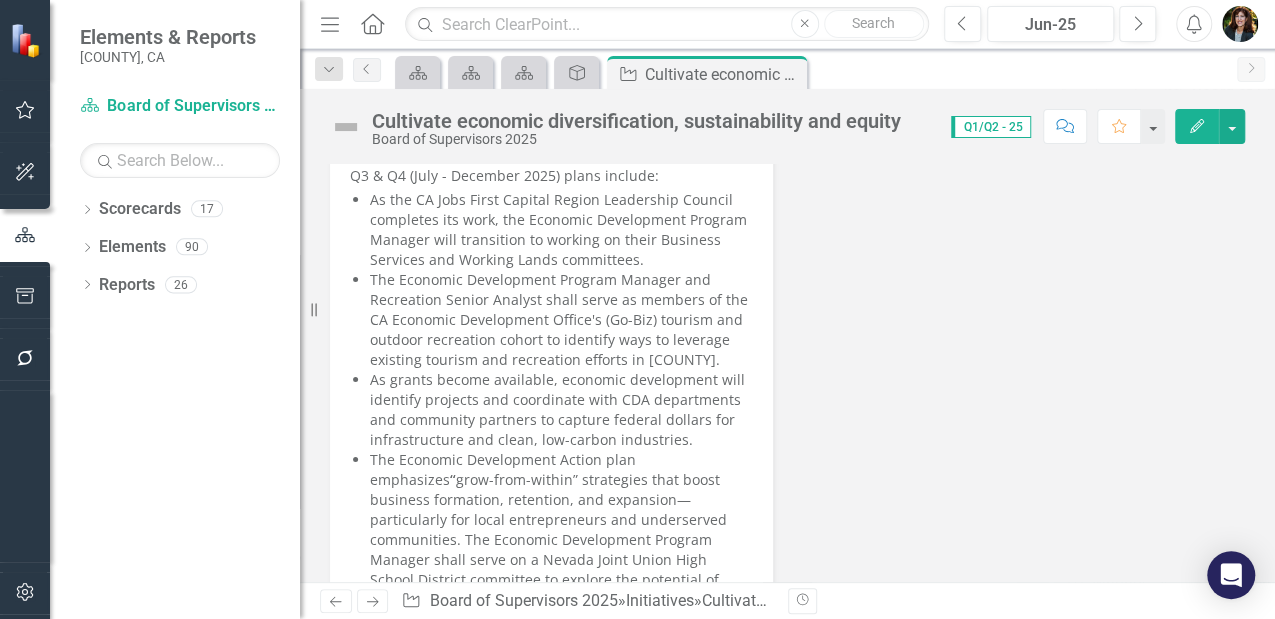 scroll, scrollTop: 866, scrollLeft: 0, axis: vertical 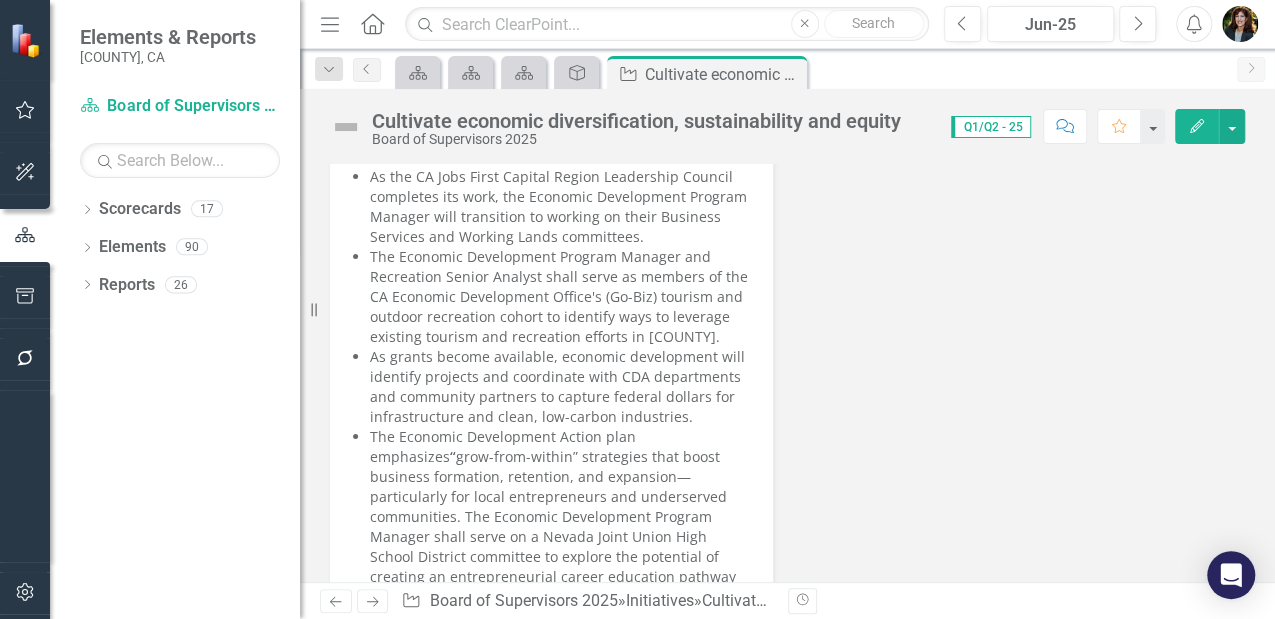 click on "Q3 & Q4 (July - December [DATE]) plans include:
As the CA Jobs First Capital Region Leadership Council completes its work, the Economic Development Program Manager will transition to working on their Business Services and Working Lands committees.
The Economic Development Program Manager and Recreation Senior Analyst shall serve as members of the CA Economic Development Office's (Go-Biz) tourism and outdoor recreation cohort to identify ways to leverage existing tourism and recreation efforts in Nevada County.
As grants become available, economic development will identify projects and coordinate with CDA departments and community partners to capture federal dollars for infrastructure and clean, low-carbon industries.
The Economic Development Action plan emphasizes “
The Economic Development Program Manager shall continue to work with the Local Planning Council for Childcare to support efforts that address barriers to employment such as childcare." at bounding box center (551, 417) 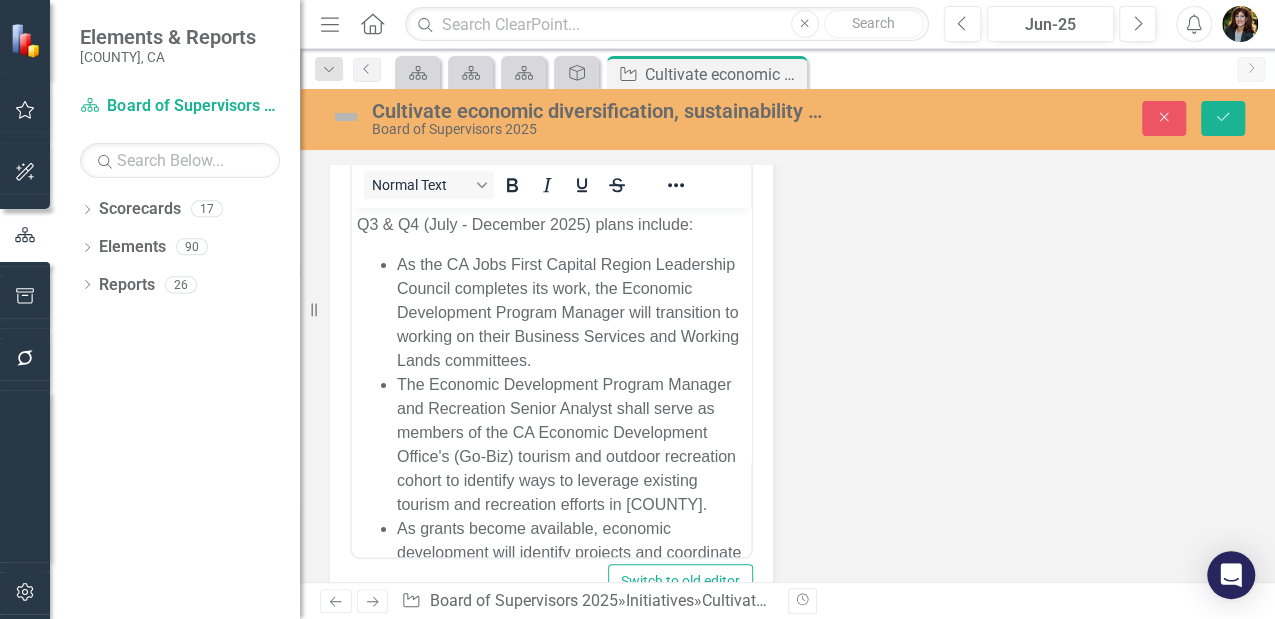 scroll, scrollTop: 876, scrollLeft: 0, axis: vertical 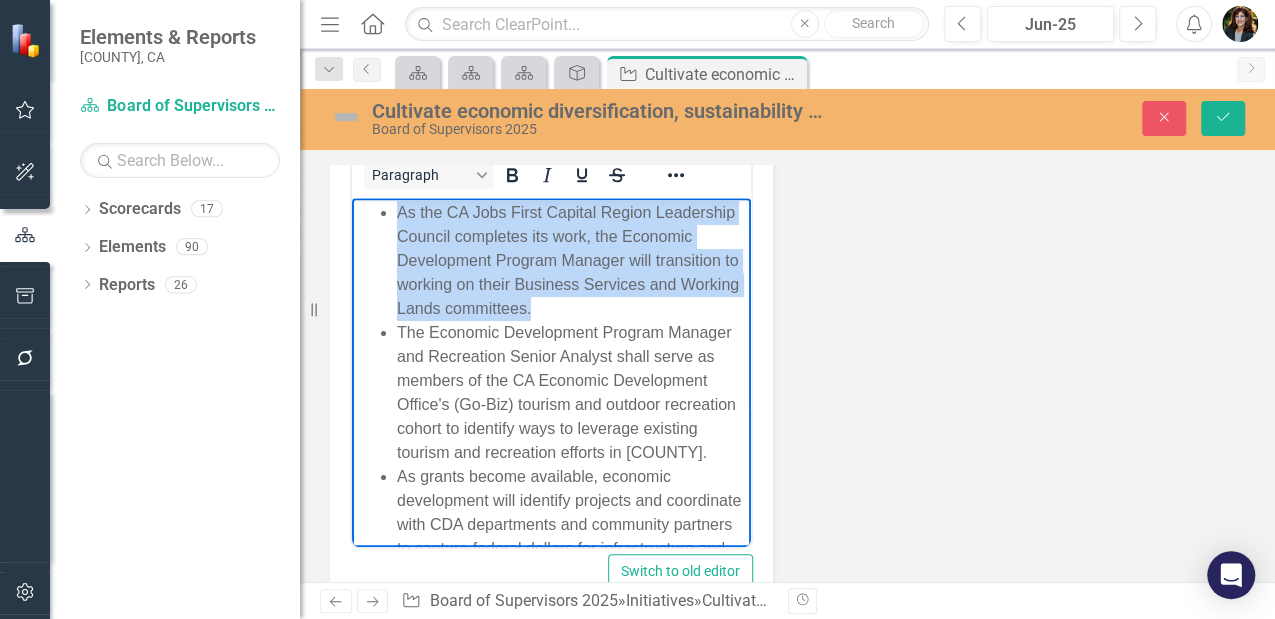 drag, startPoint x: 394, startPoint y: 211, endPoint x: 698, endPoint y: 305, distance: 318.2012 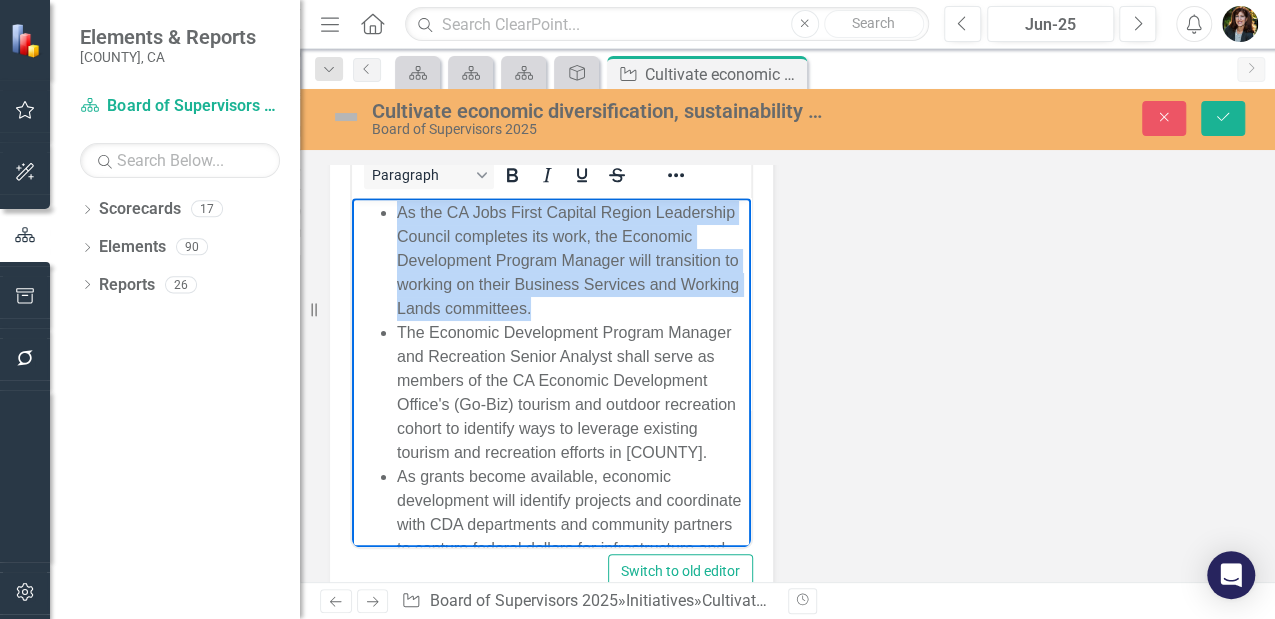 click on "As the CA Jobs First Capital Region Leadership Council completes its work, the Economic Development Program Manager will transition to working on their Business Services and Working Lands committees. The Economic Development Program Manager and Recreation Senior Analyst shall serve as members of the CA Economic Development Office's (Go-Biz) tourism and outdoor recreation cohort to identify ways to leverage existing tourism and recreation efforts in [COUNTY]. As grants become available, economic development will identify projects and coordinate with CDA departments and community partners to capture federal dollars for infrastructure and clean, low-carbon industries. The Economic Development Action plan emphasizes “ The Economic Development Program Manager shall continue to work with the Local Planning Council for Childcare to support efforts that address barriers to employment such as childcare." at bounding box center [551, 573] 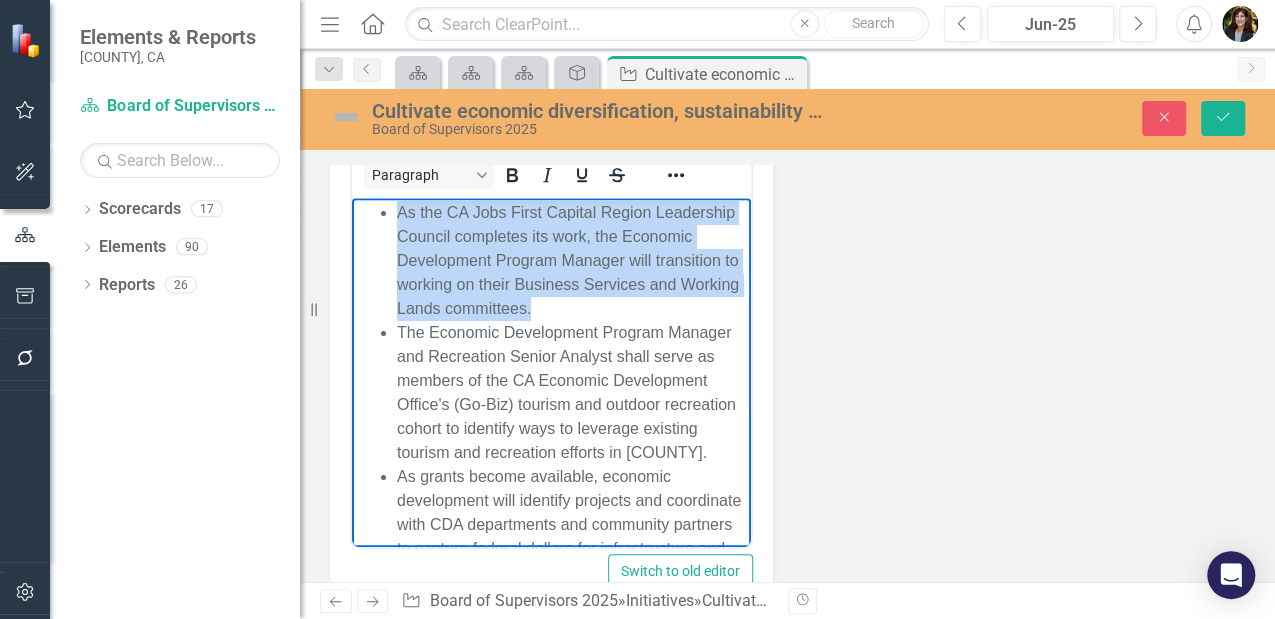 copy on "As the CA Jobs First Capital Region Leadership Council completes its work, the Economic Development Program Manager will transition to working on their Business Services and Working Lands committees." 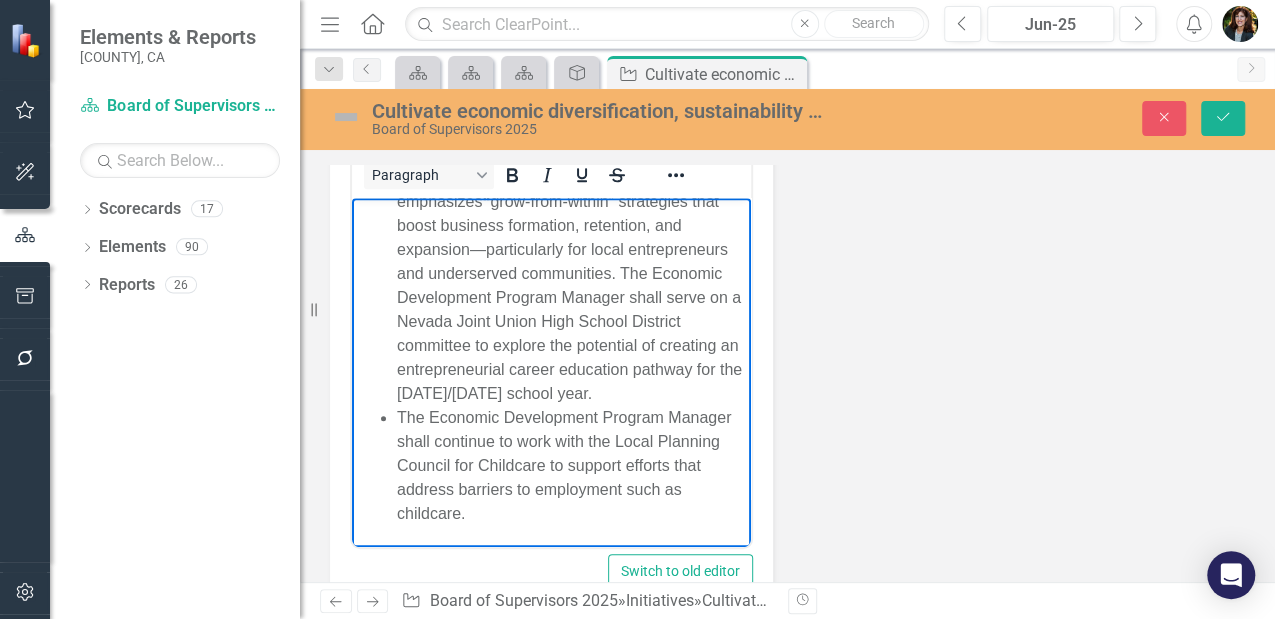 scroll, scrollTop: 508, scrollLeft: 0, axis: vertical 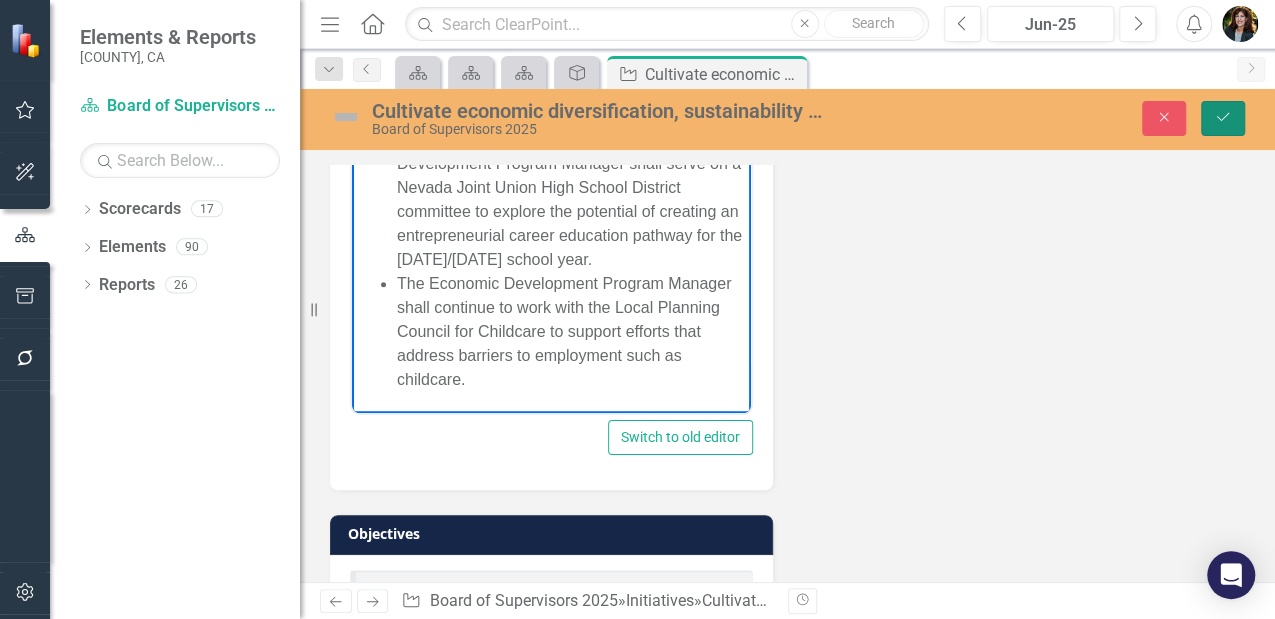 click on "Save" 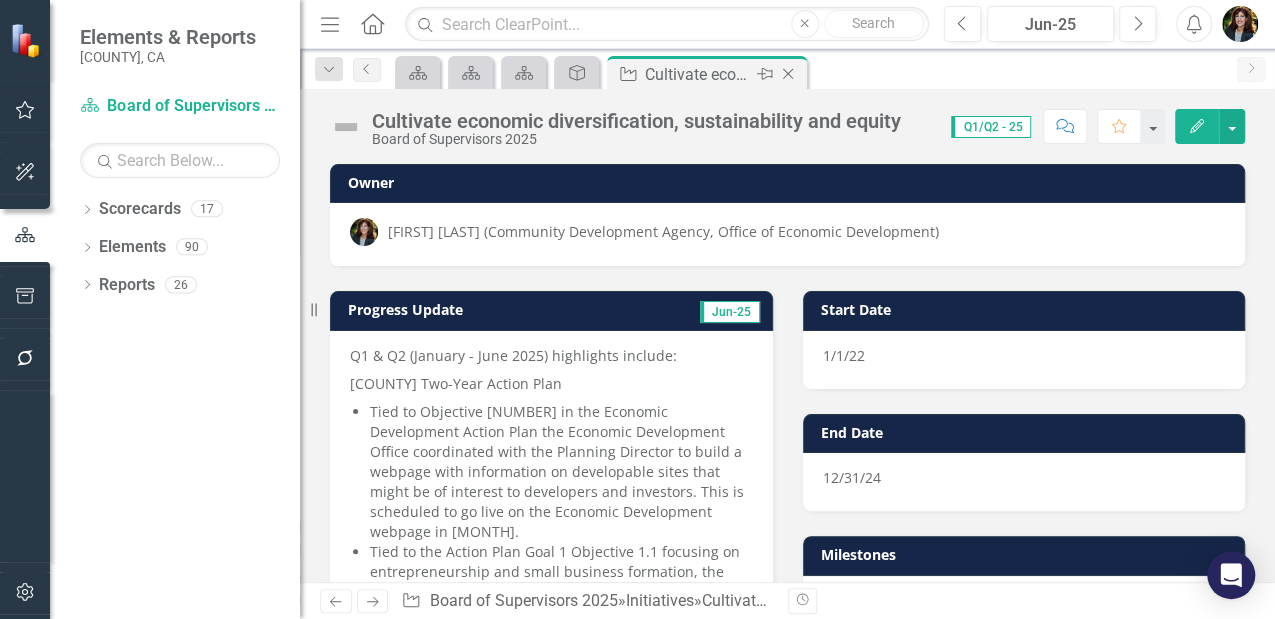 click on "Close" 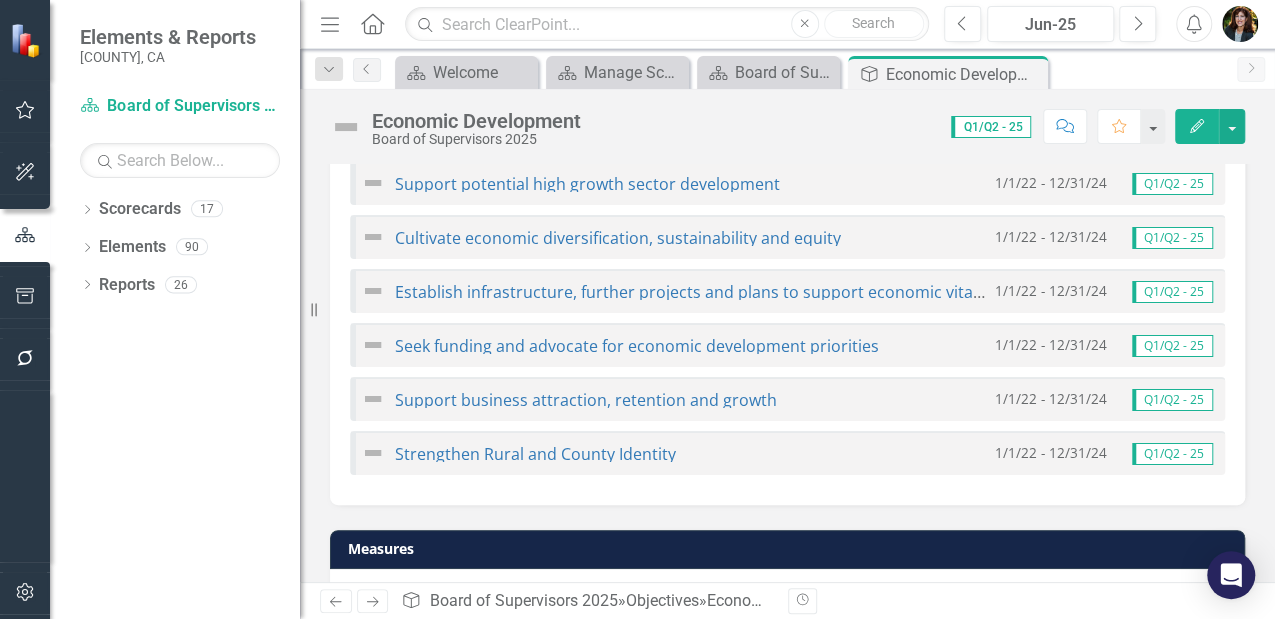 scroll, scrollTop: 1200, scrollLeft: 0, axis: vertical 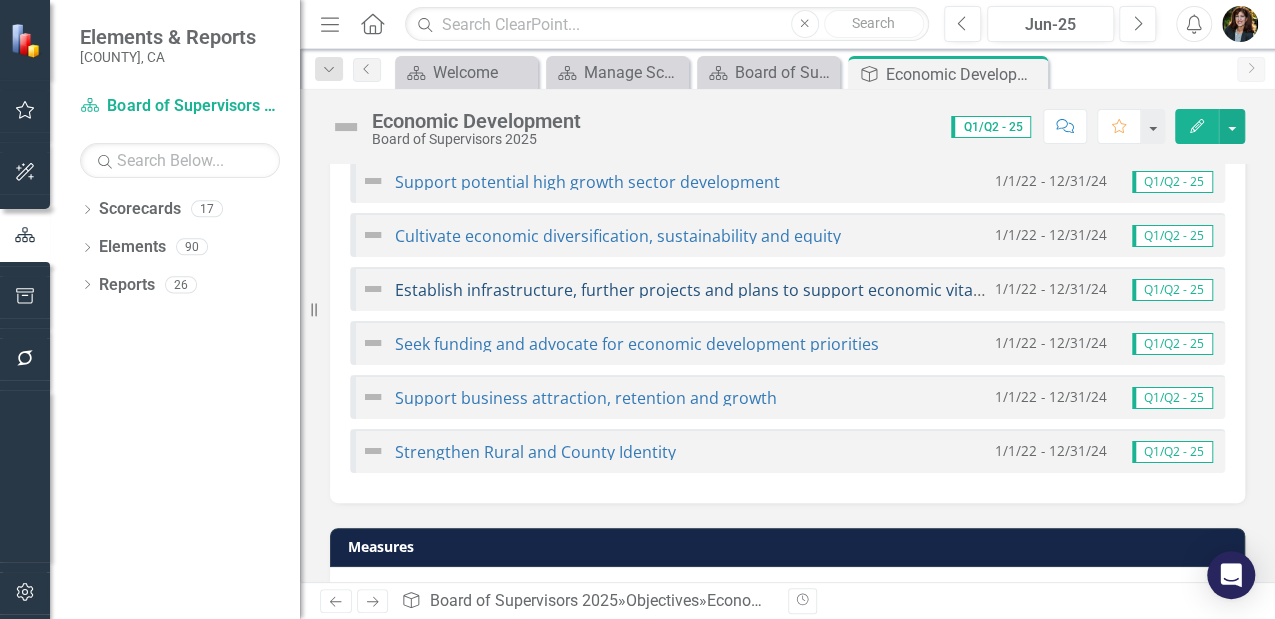 click on "Establish infrastructure, further projects and plans to support economic vitality" at bounding box center (695, 290) 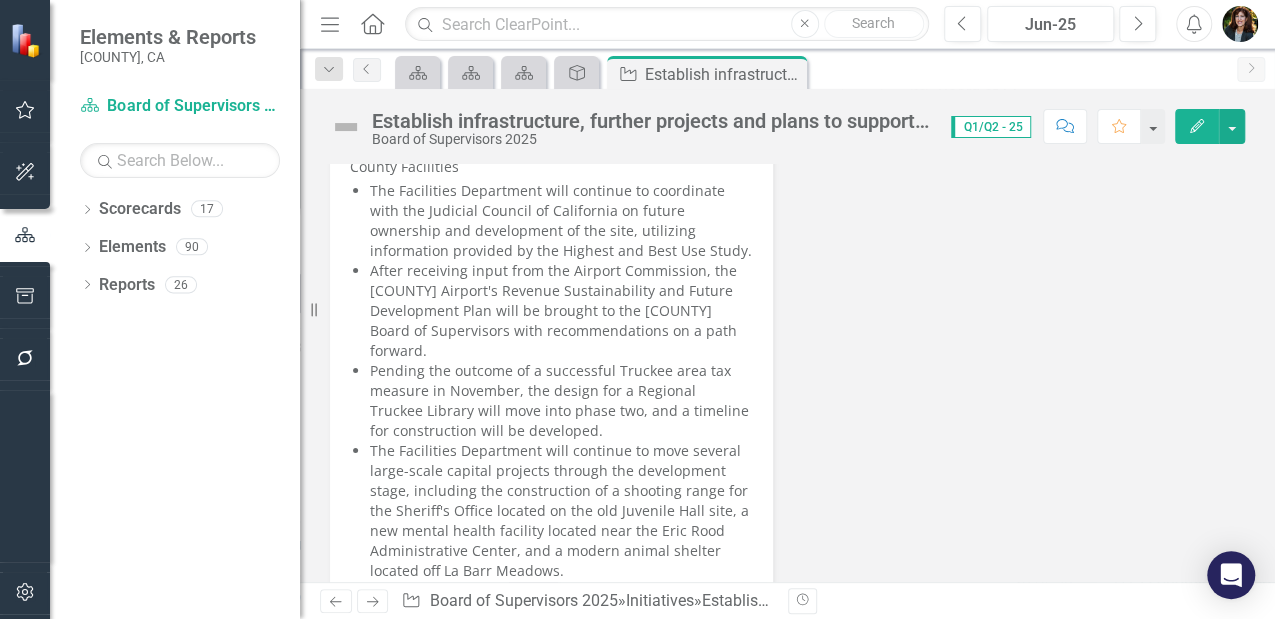 scroll, scrollTop: 1400, scrollLeft: 0, axis: vertical 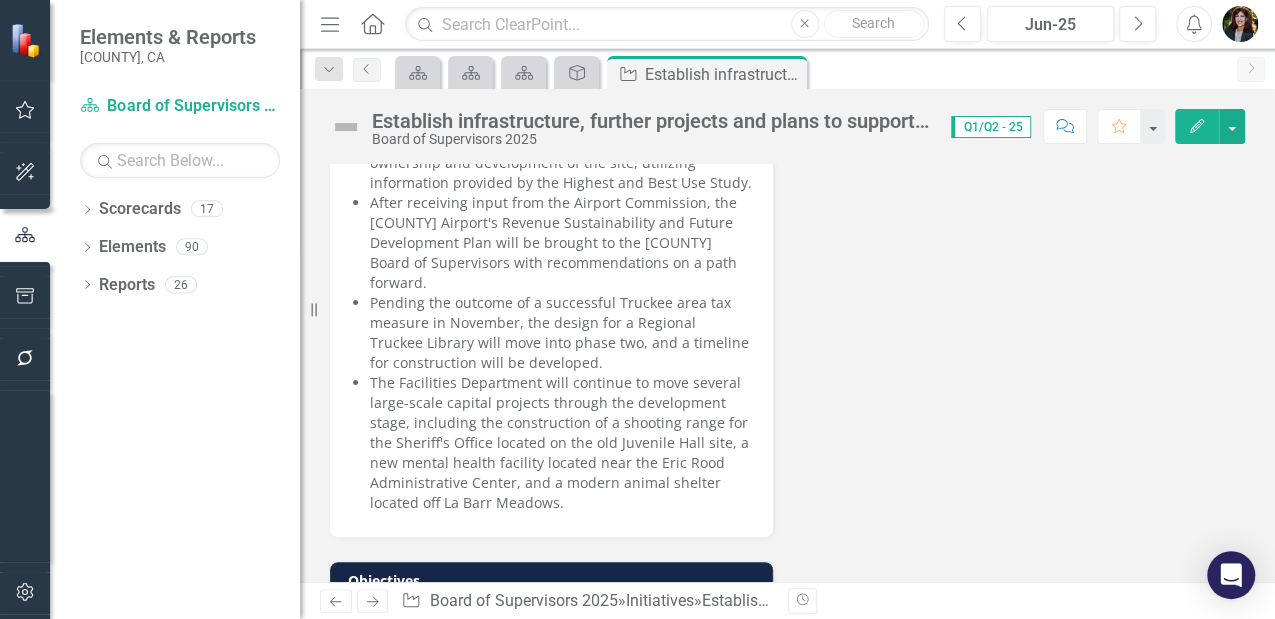 click on "Pending the outcome of a successful Truckee area tax measure in November, the design for a Regional Truckee Library will move into phase two, and a timeline for construction will be developed." at bounding box center (561, 333) 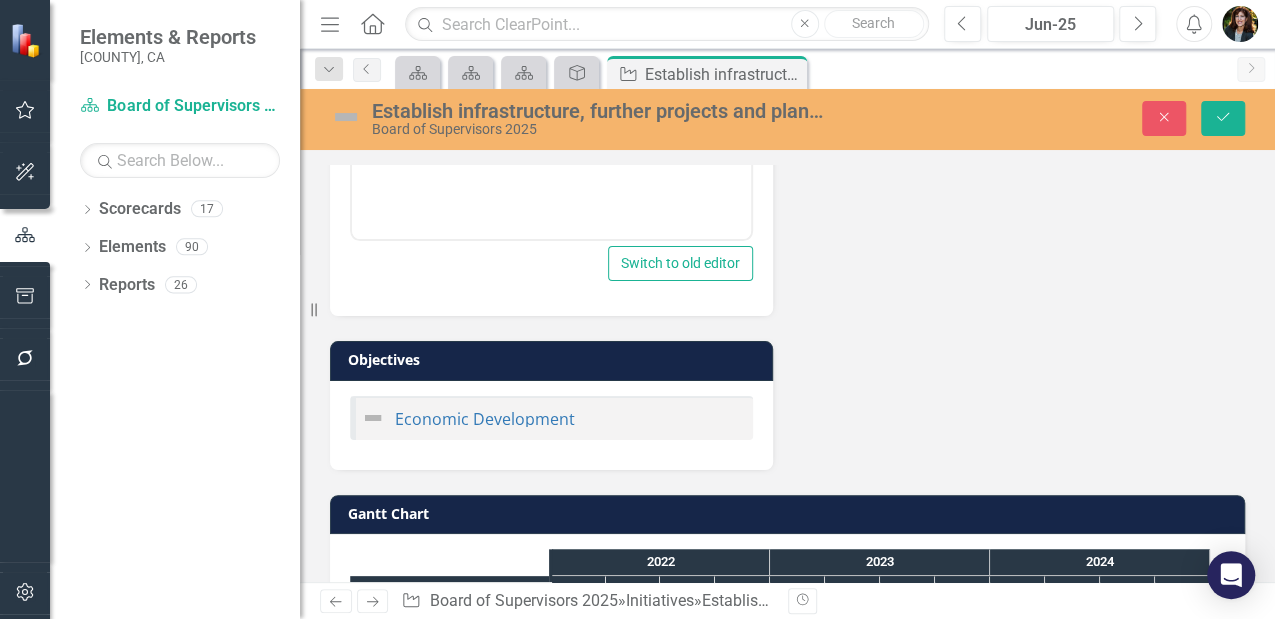 scroll, scrollTop: 1410, scrollLeft: 0, axis: vertical 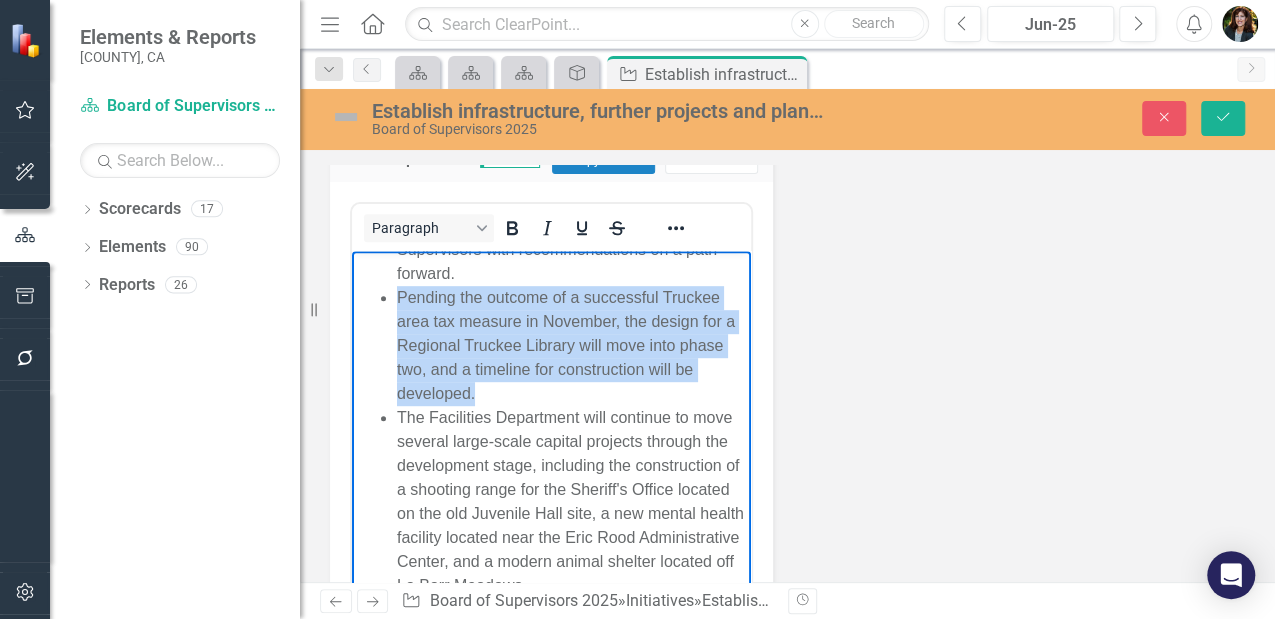 drag, startPoint x: 396, startPoint y: 320, endPoint x: 520, endPoint y: 412, distance: 154.40207 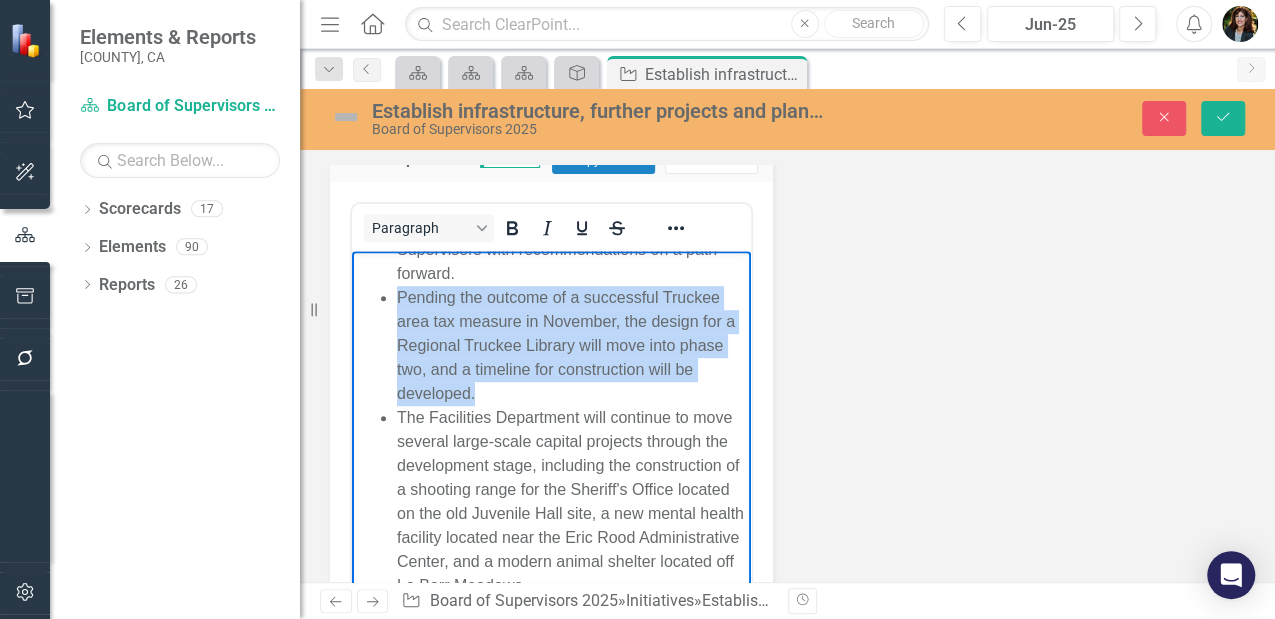 click on "The Facilities Department will continue to coordinate with the Judicial Council of California on future ownership and development of the site, utilizing information provided by the Highest and Best Use Study. After receiving input from the Airport Commission, the [COUNTY] Airport's Revenue Sustainability and Future Development Plan will be brought to the [COUNTY] Board of Supervisors with recommendations on a path forward. Pending the outcome of a successful Truckee area tax measure in [MONTH], the design for a Regional Truckee Library will move into phase two, and a timeline for construction will be developed. The Facilities Department will continue to move several large-scale capital projects through the development stage, including the construction of a shooting range for the Sheriff's Office located on the old Juvenile Hall site, a new mental health facility located near the Eric Rood Administrative Center, and a modern animal shelter located off La Barr Meadows." at bounding box center [551, 310] 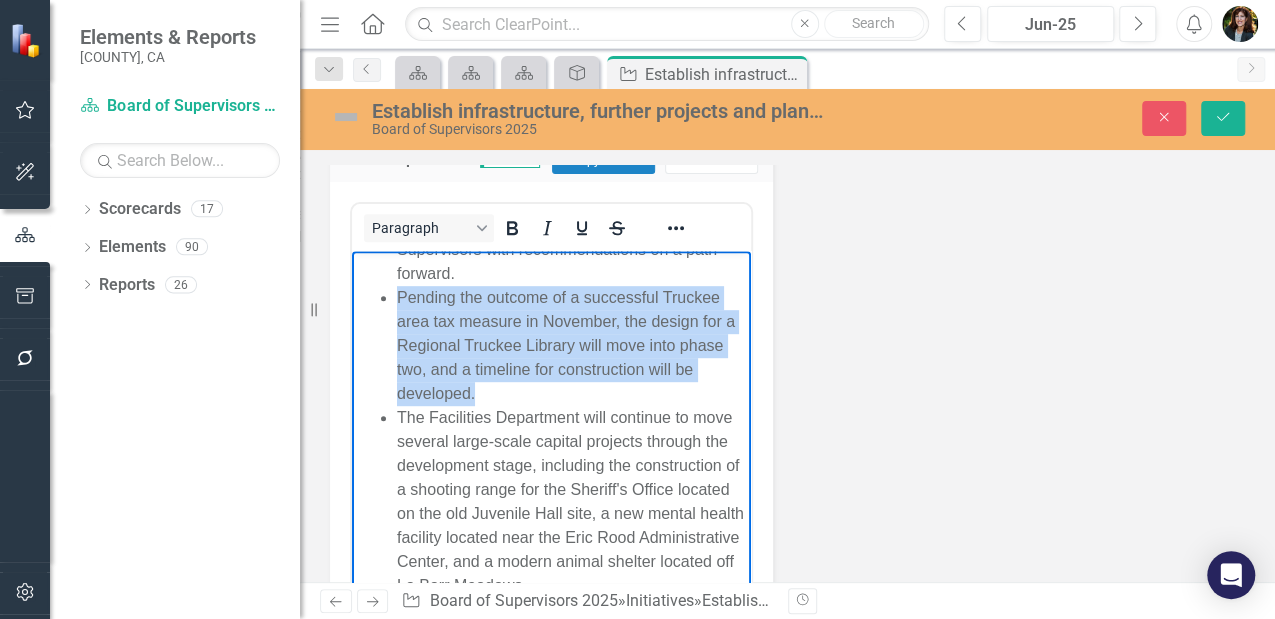 copy on "Pending the outcome of a successful Truckee area tax measure in November, the design for a Regional Truckee Library will move into phase two, and a timeline for construction will be developed." 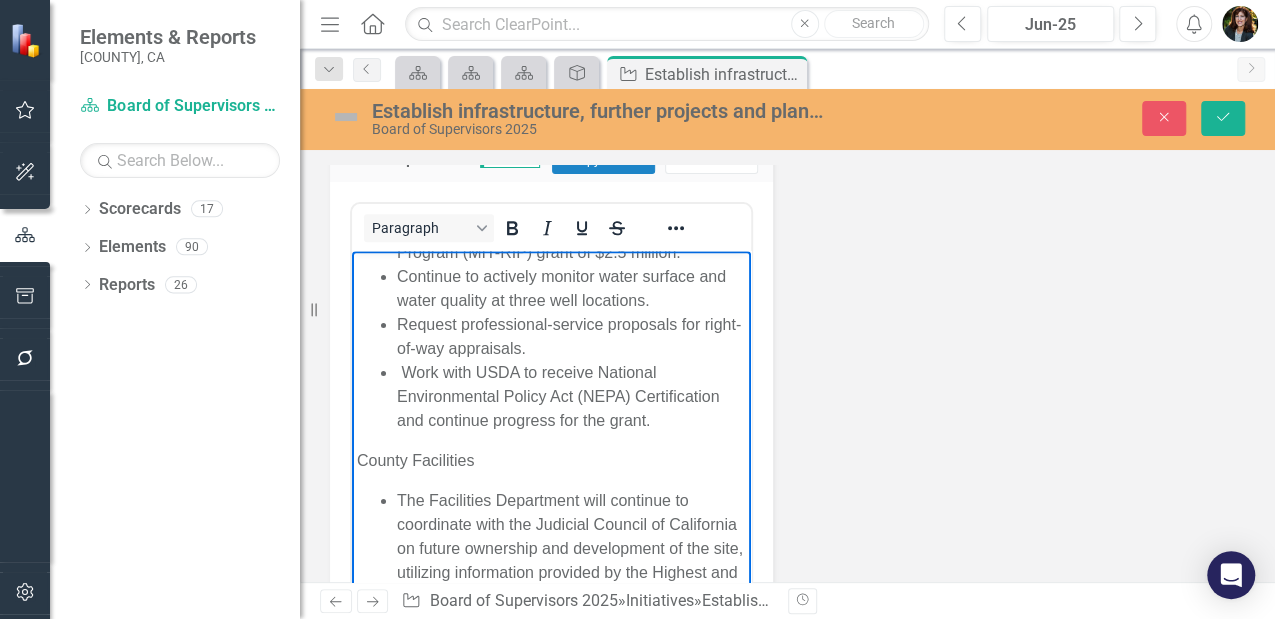 scroll, scrollTop: 0, scrollLeft: 0, axis: both 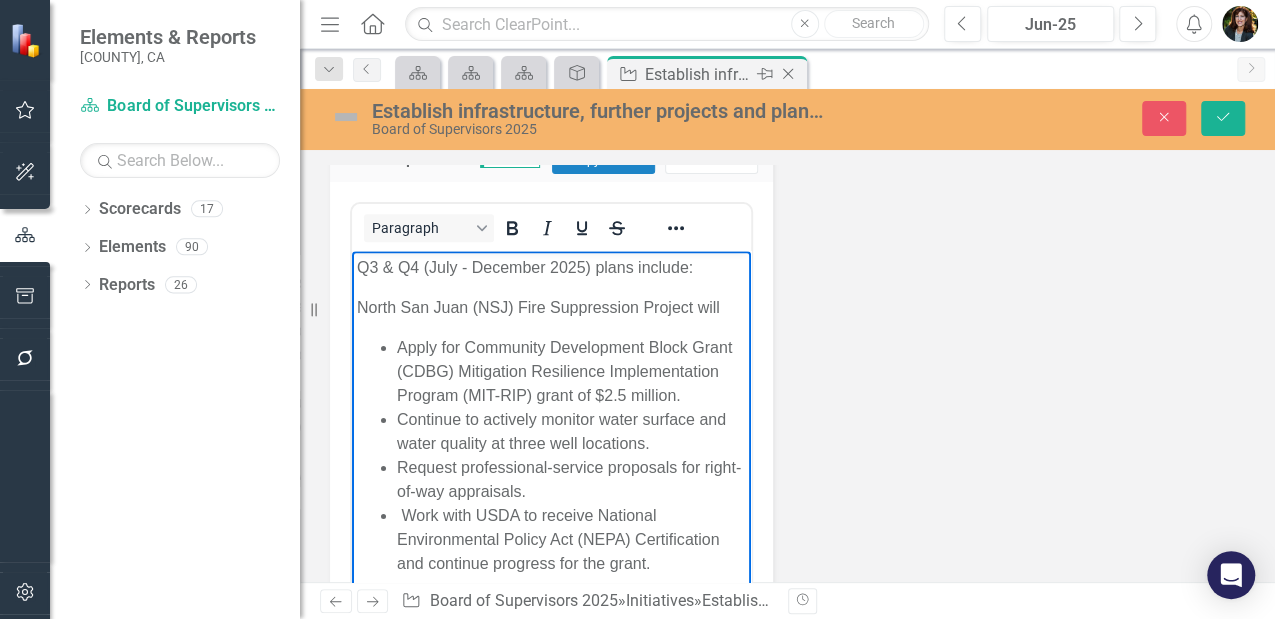 click on "Close" 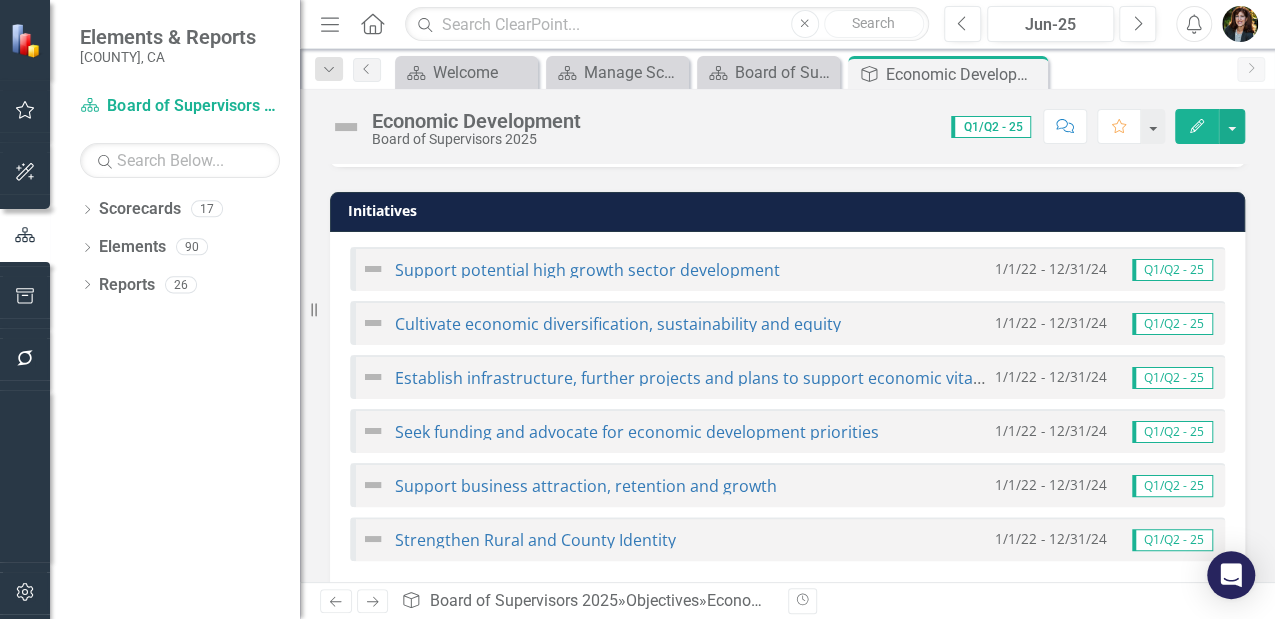 scroll, scrollTop: 1200, scrollLeft: 0, axis: vertical 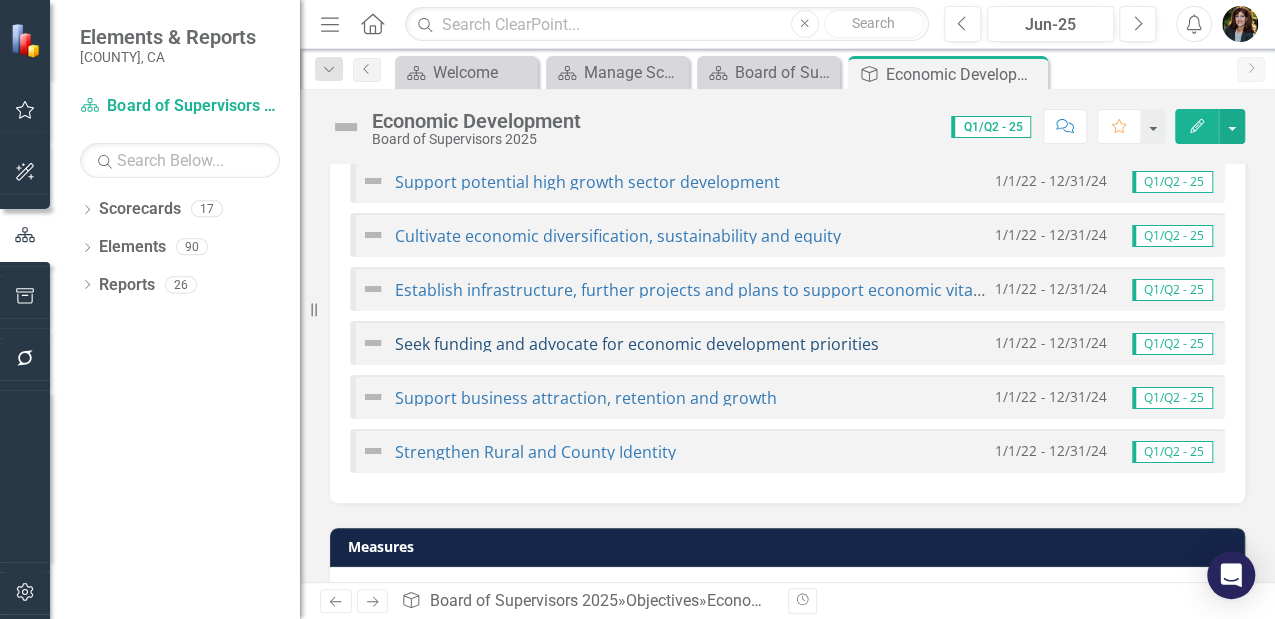 click on "Seek funding and advocate for economic development priorities" at bounding box center (637, 344) 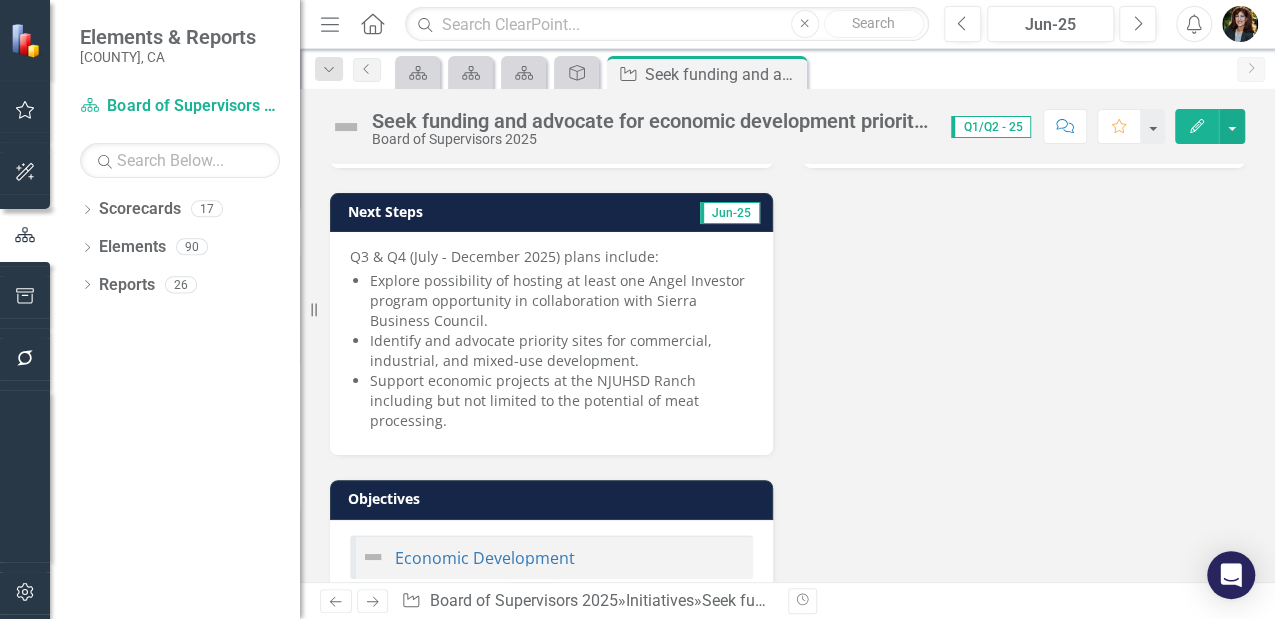 scroll, scrollTop: 533, scrollLeft: 0, axis: vertical 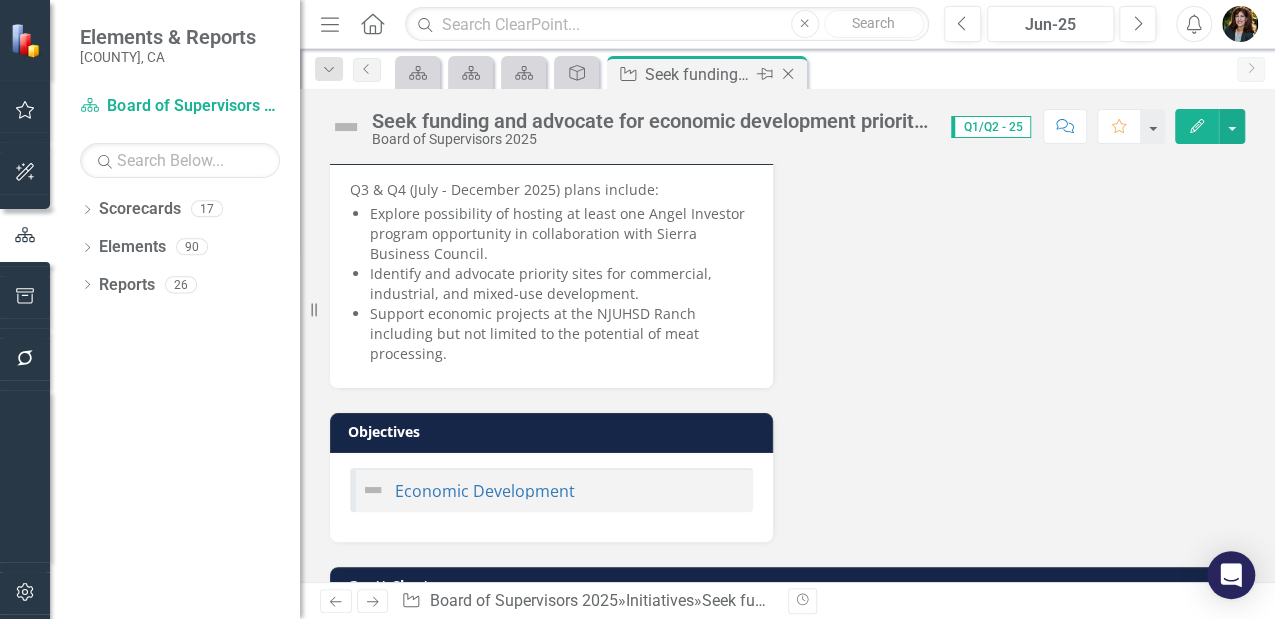 click on "Close" 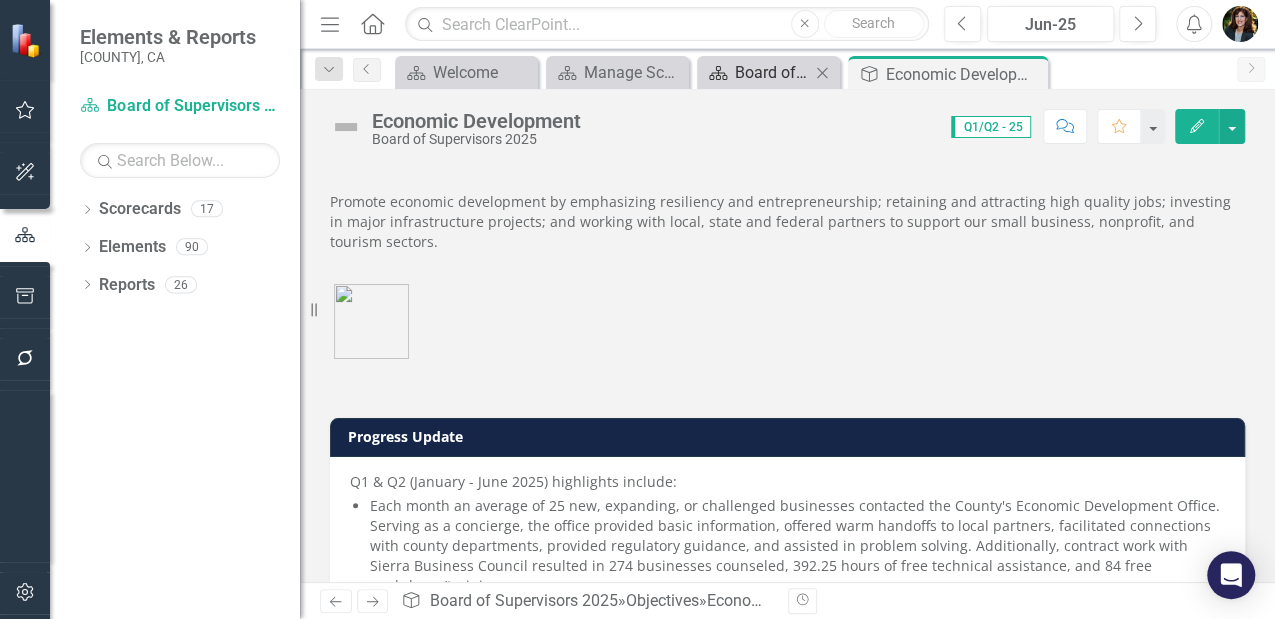 click on "Board of Supervisors Objective Progress Update Summary Table" at bounding box center (772, 72) 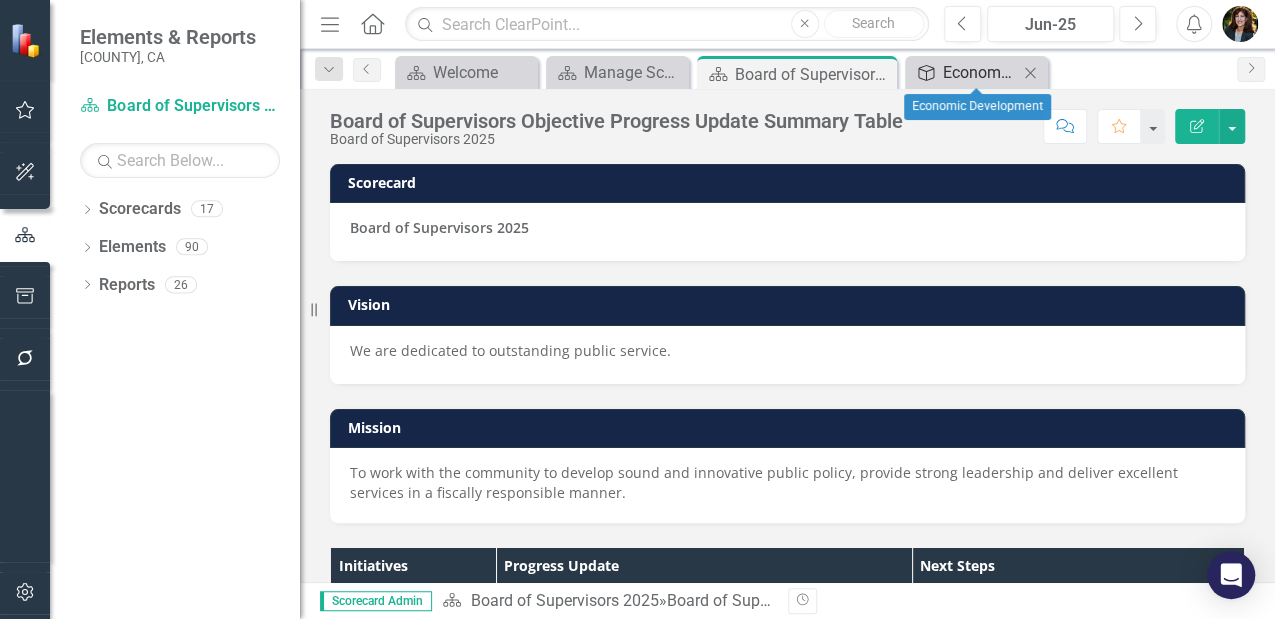 click on "Economic Development" at bounding box center (980, 72) 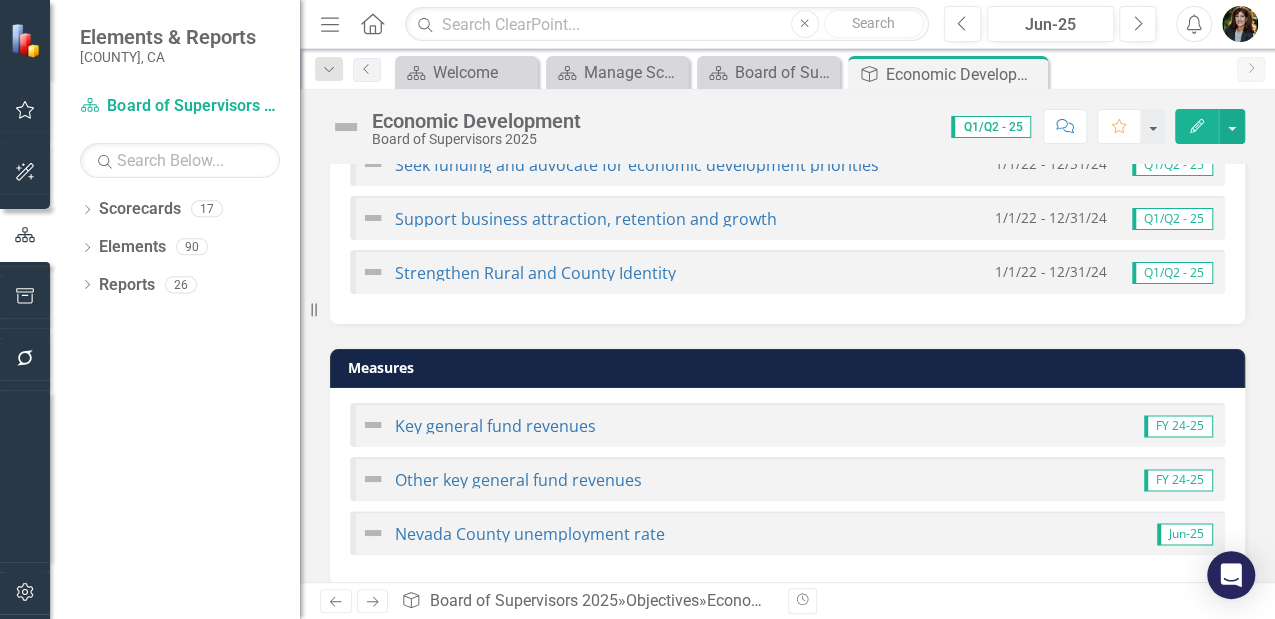 scroll, scrollTop: 1333, scrollLeft: 0, axis: vertical 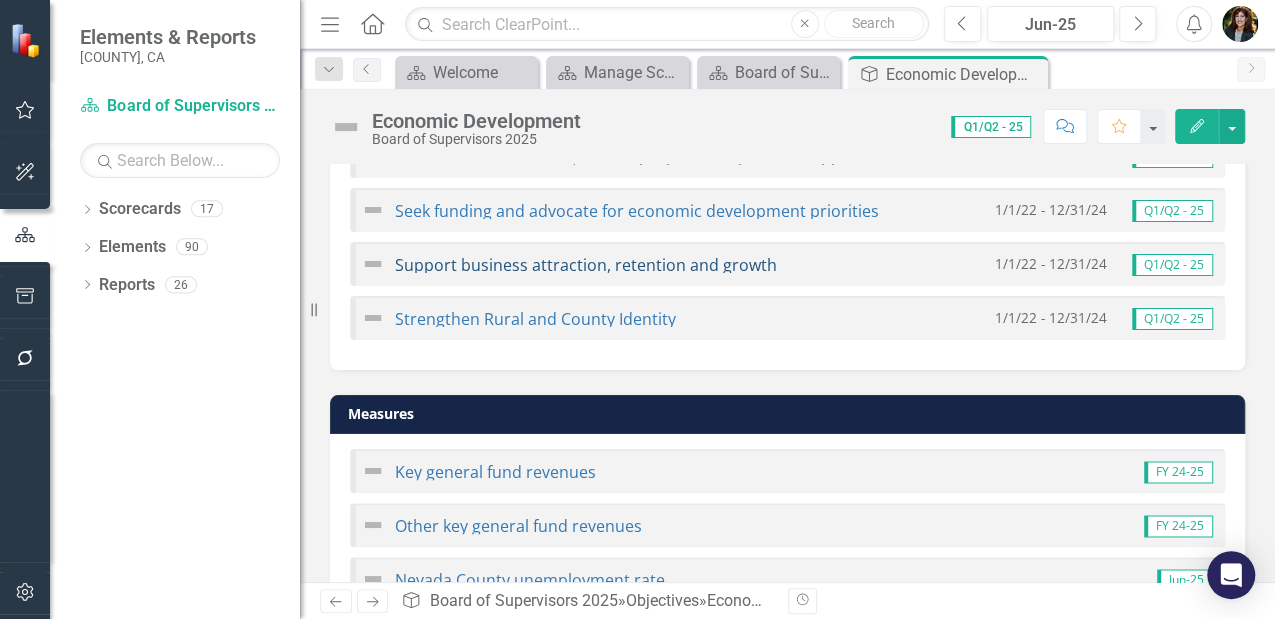 click on "Support business attraction, retention and growth" at bounding box center (586, 265) 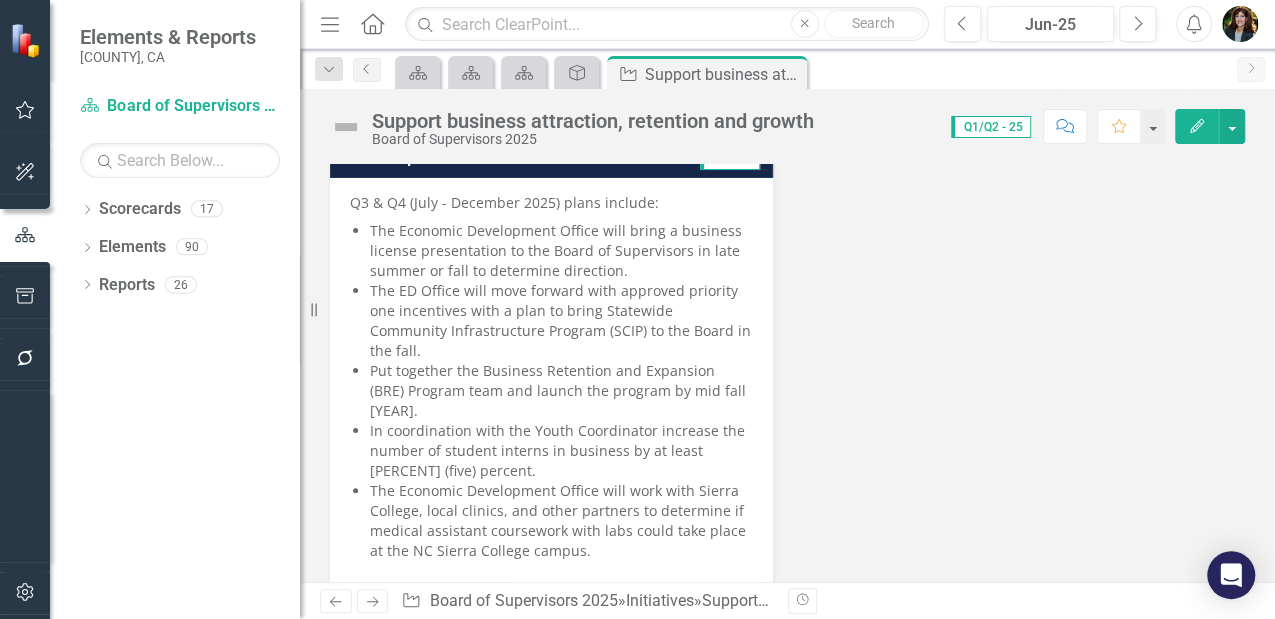 scroll, scrollTop: 866, scrollLeft: 0, axis: vertical 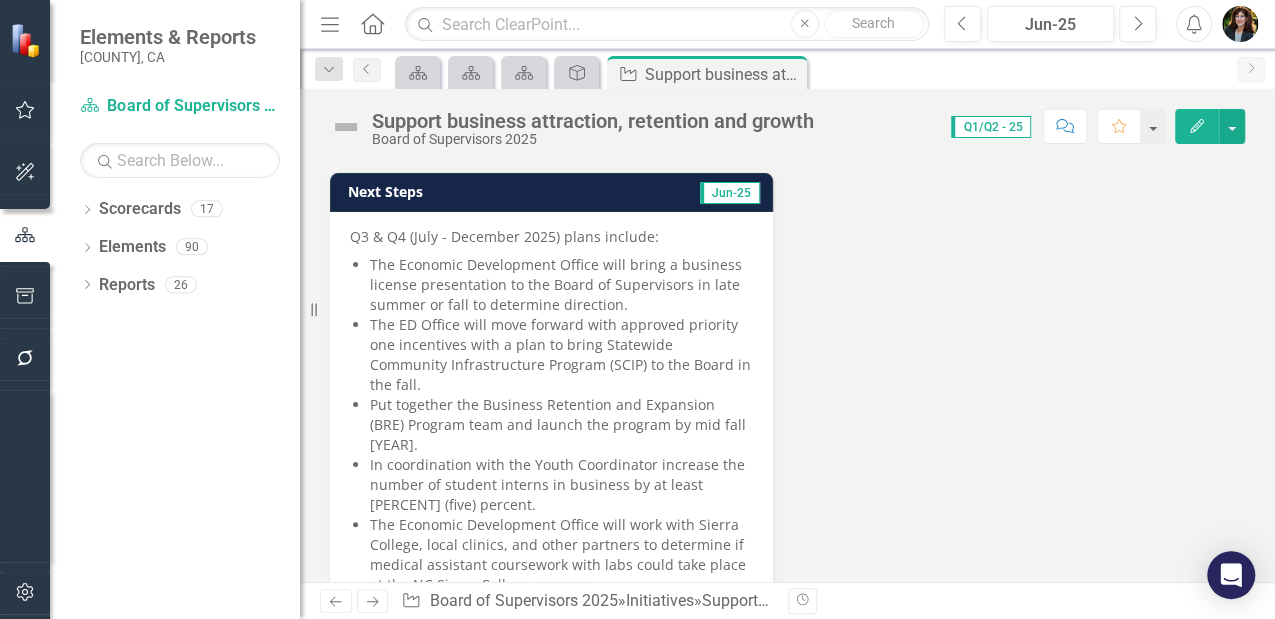 click on "The Economic Development Office will bring a business license presentation to the Board of Supervisors in late summer or fall to determine direction." at bounding box center [561, 285] 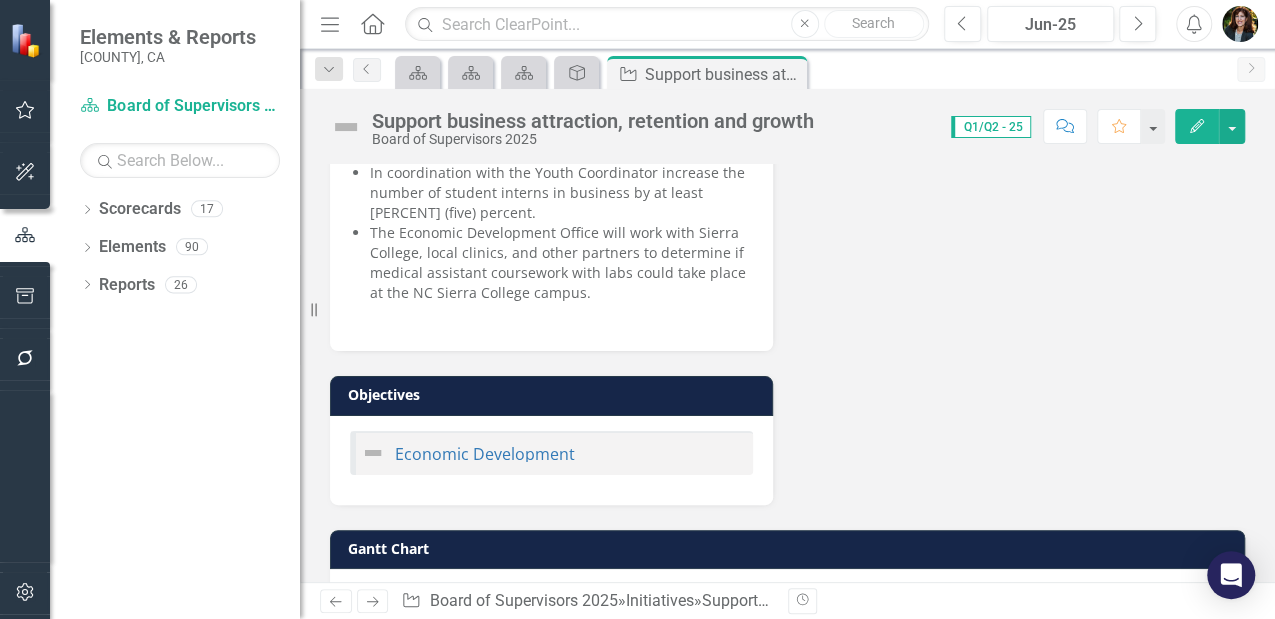 scroll, scrollTop: 1259, scrollLeft: 0, axis: vertical 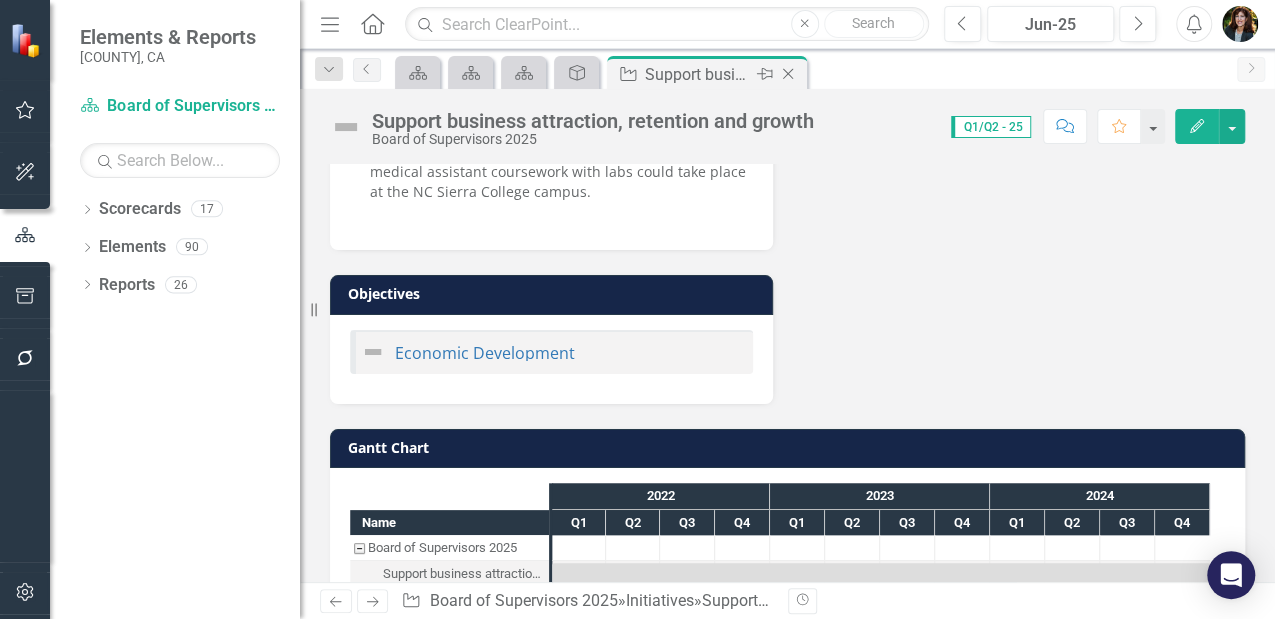 click on "Close" 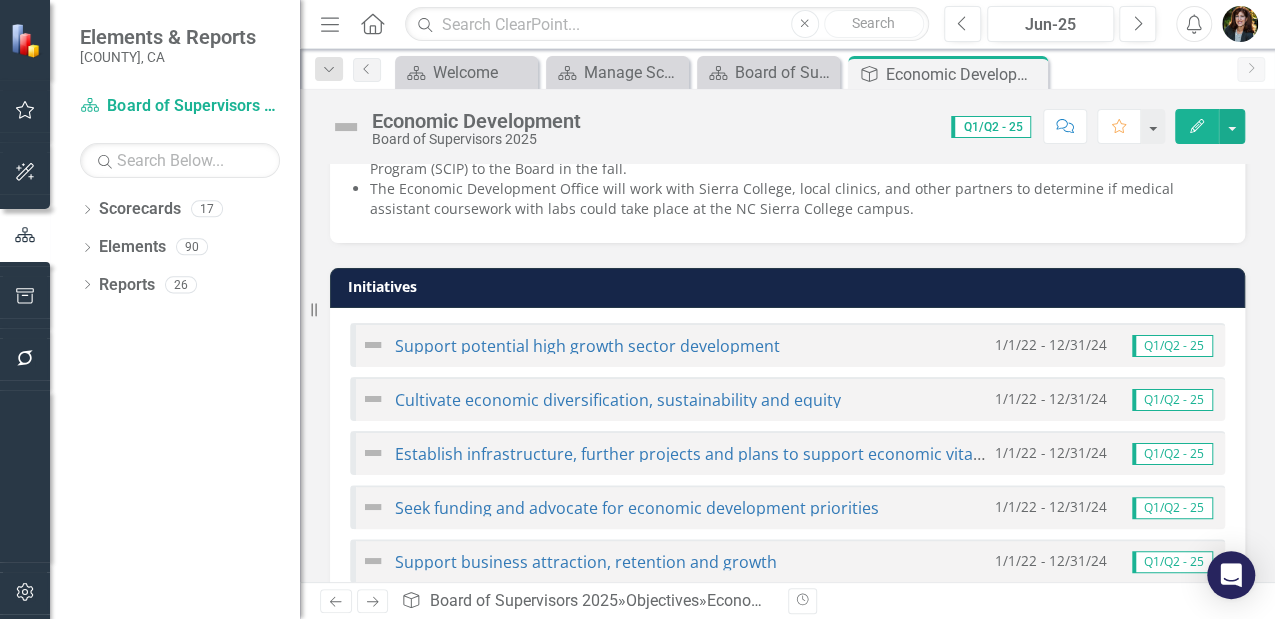 scroll, scrollTop: 1133, scrollLeft: 0, axis: vertical 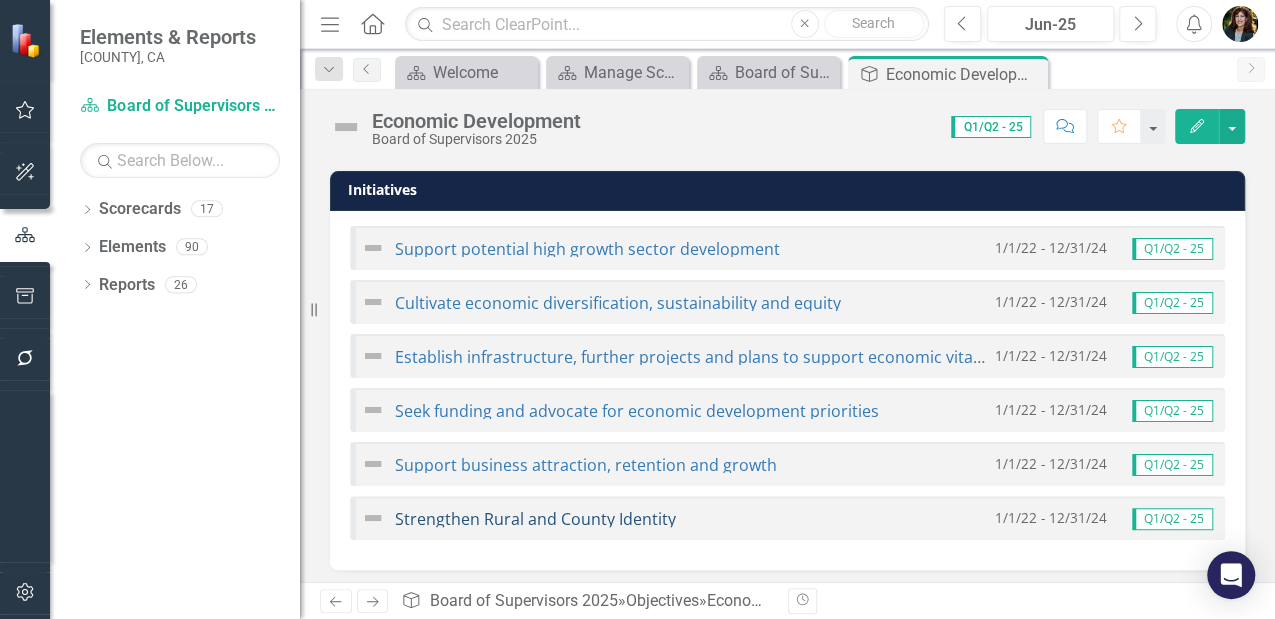 click on "Strengthen Rural and County Identity" at bounding box center [535, 519] 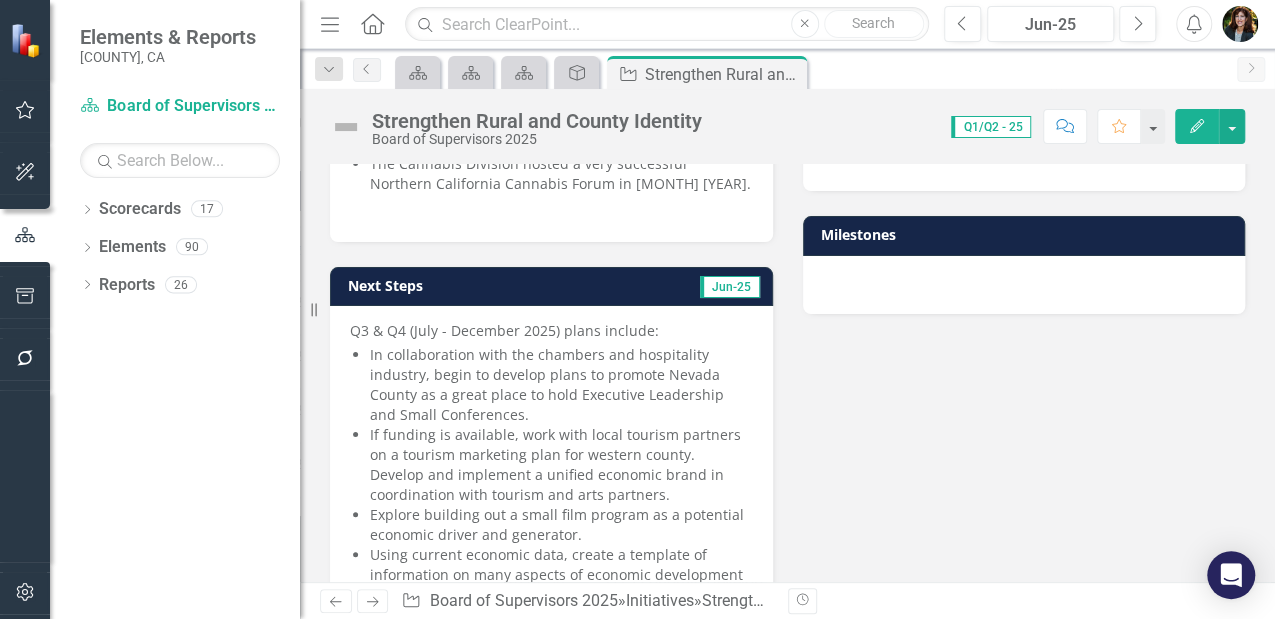 scroll, scrollTop: 0, scrollLeft: 0, axis: both 